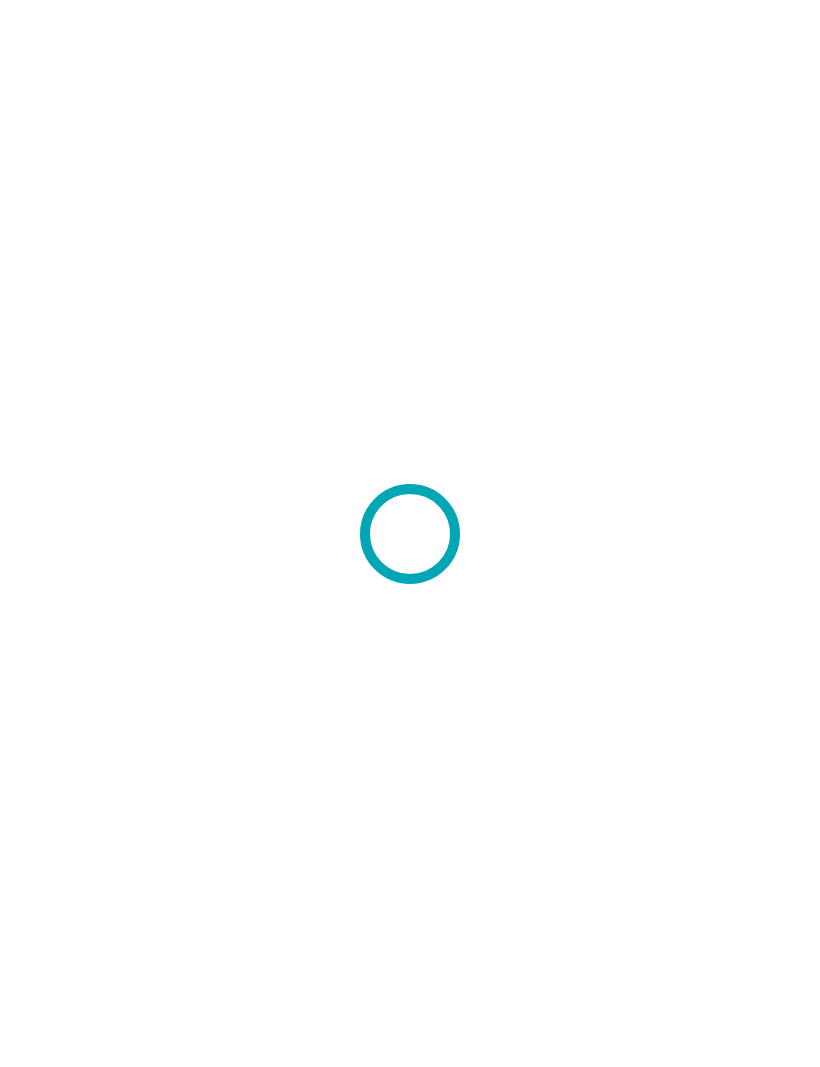 scroll, scrollTop: 0, scrollLeft: 0, axis: both 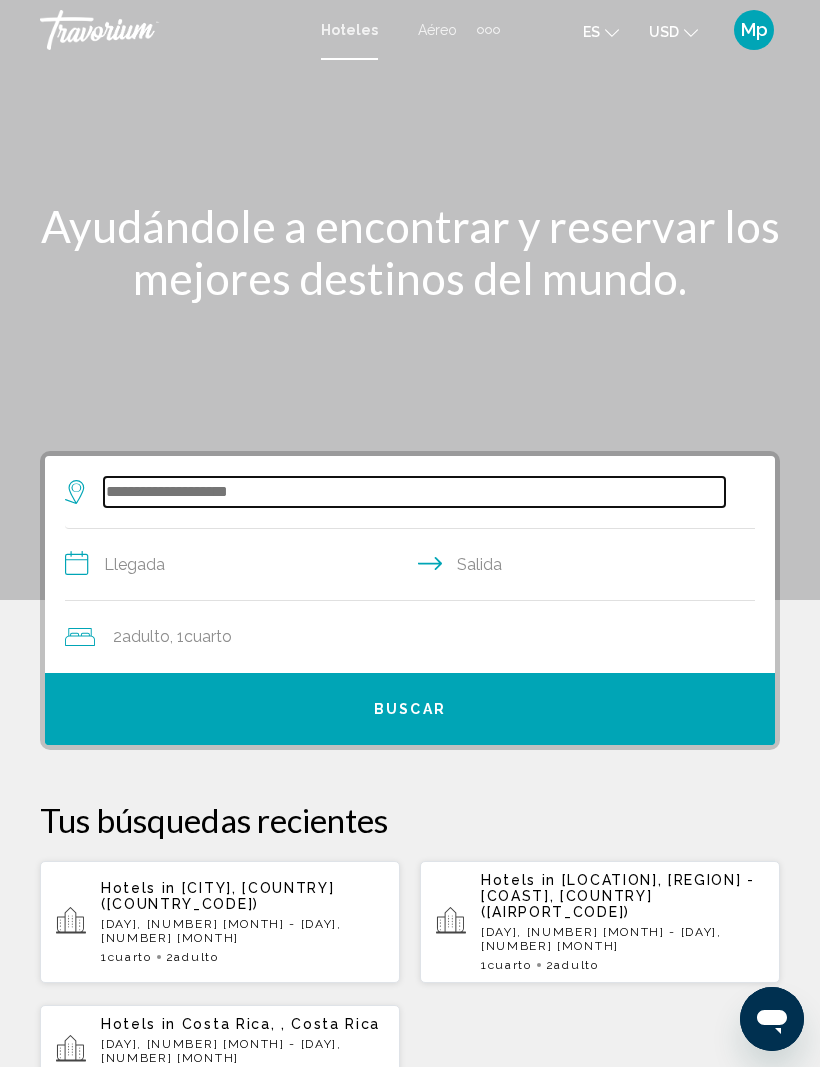 click at bounding box center [414, 492] 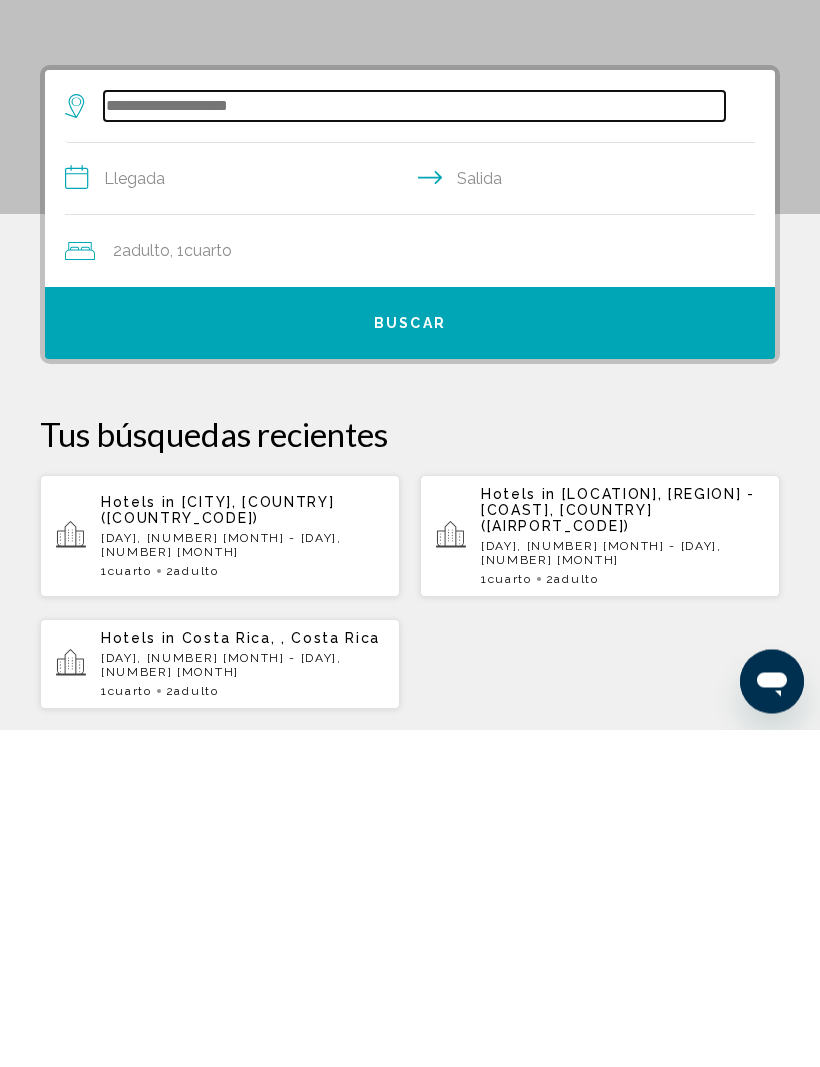 scroll, scrollTop: 48, scrollLeft: 0, axis: vertical 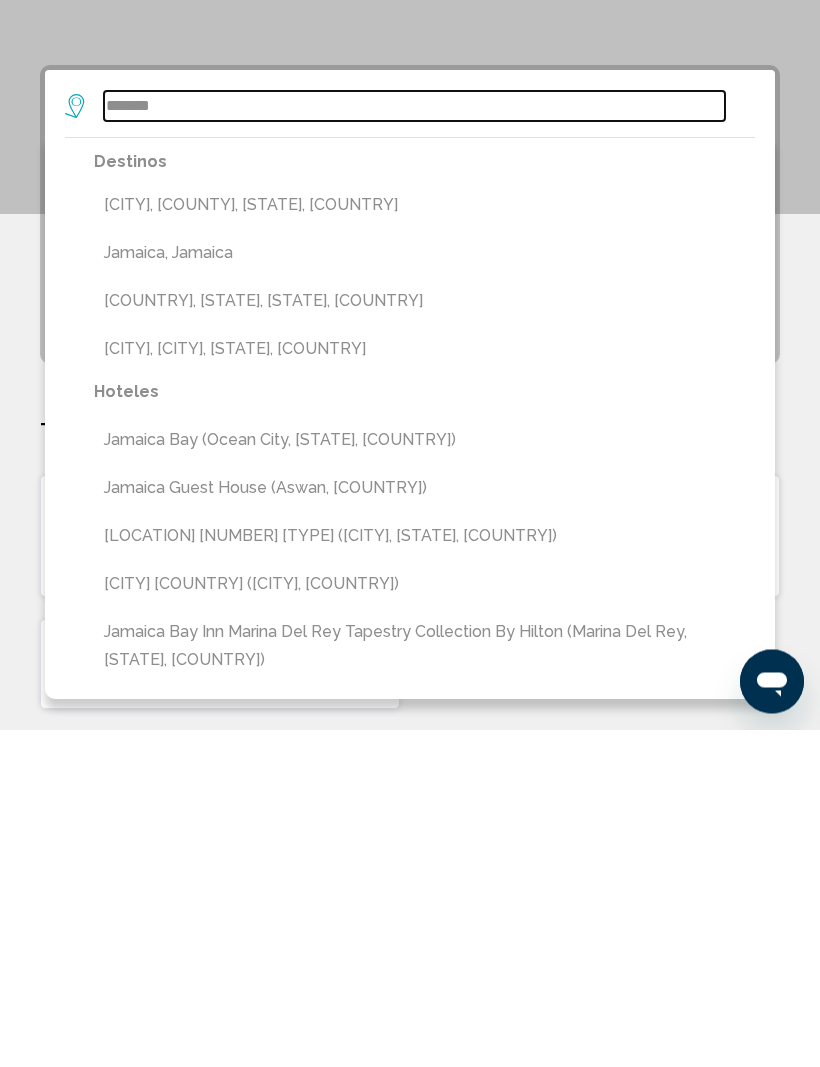 type on "*******" 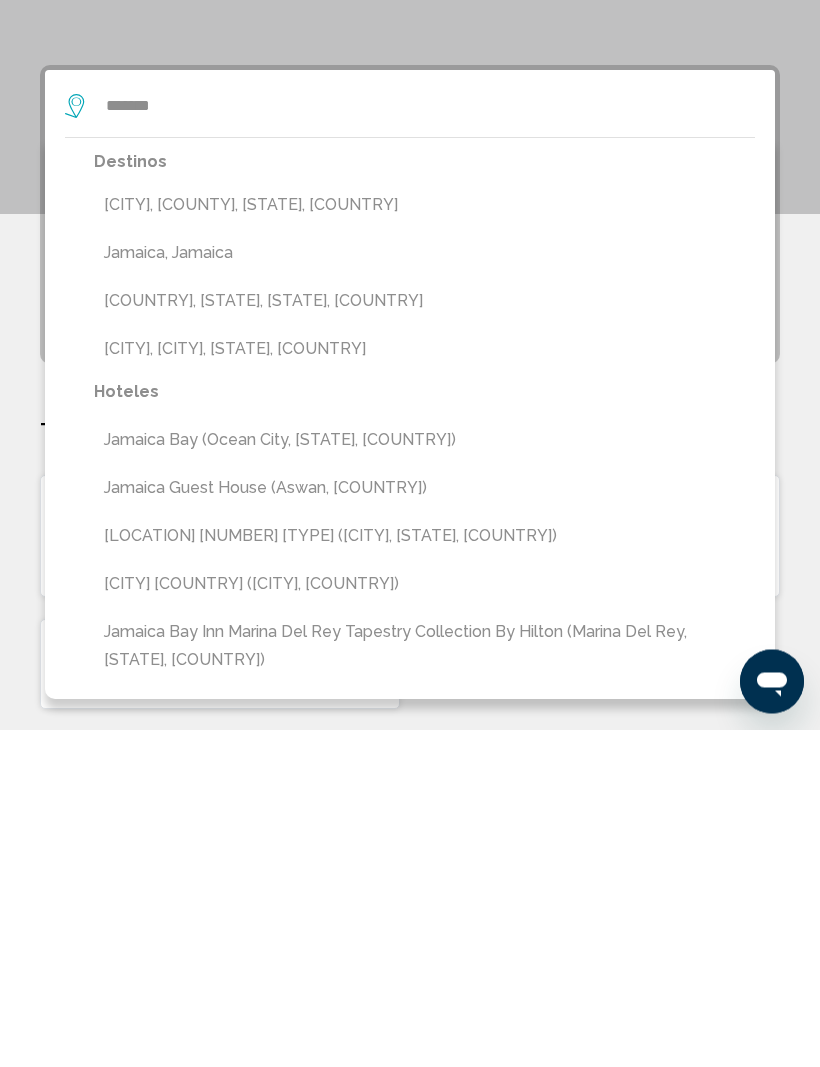 click on "Jamaica, Jamaica" at bounding box center (424, 591) 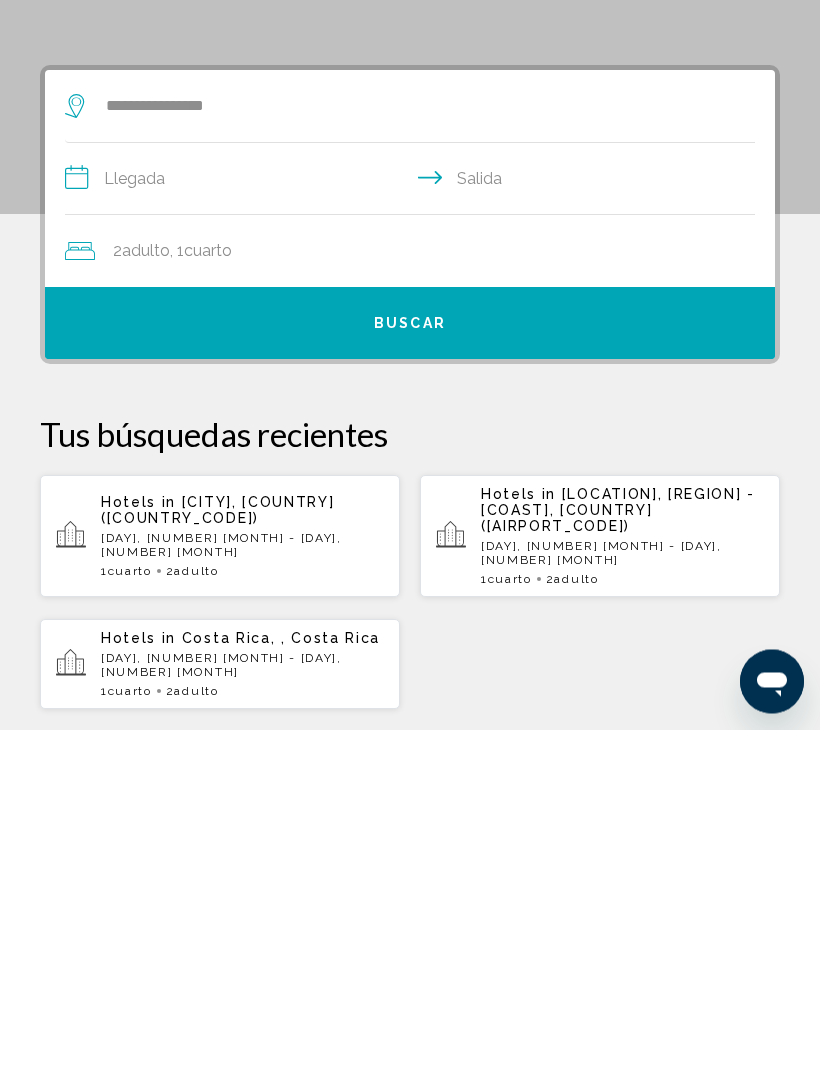 click on "**********" at bounding box center (414, 519) 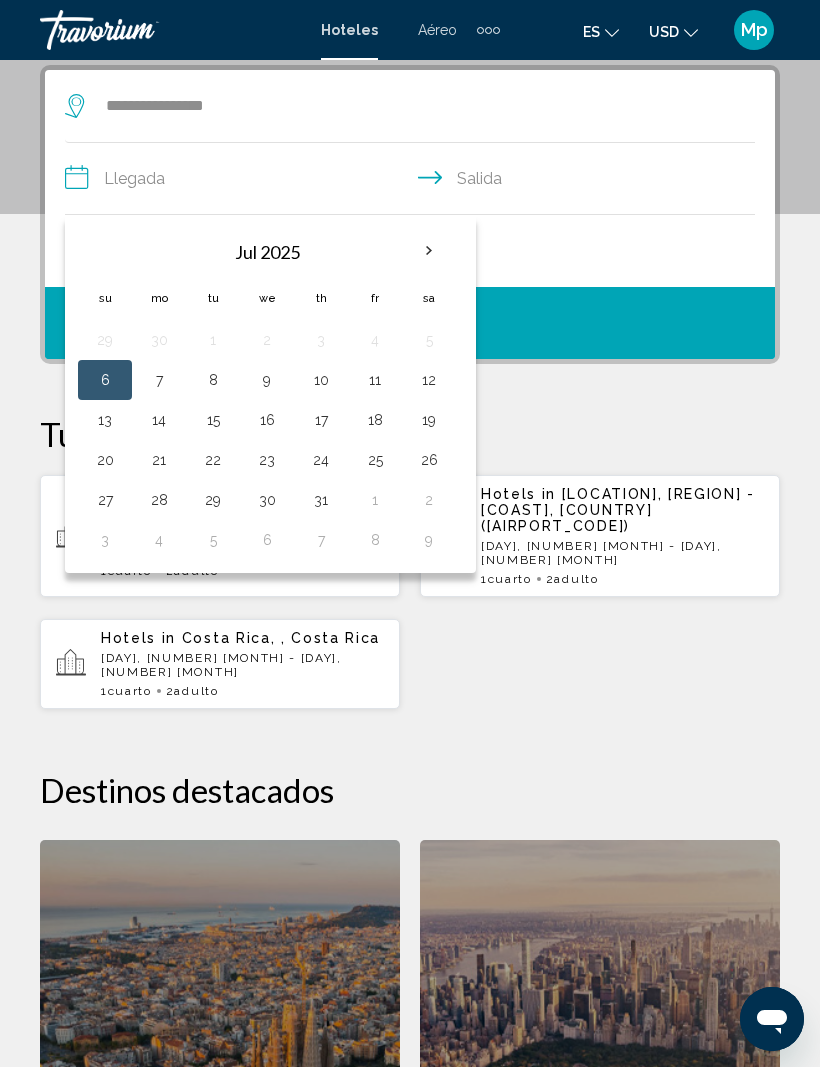 click at bounding box center (429, 251) 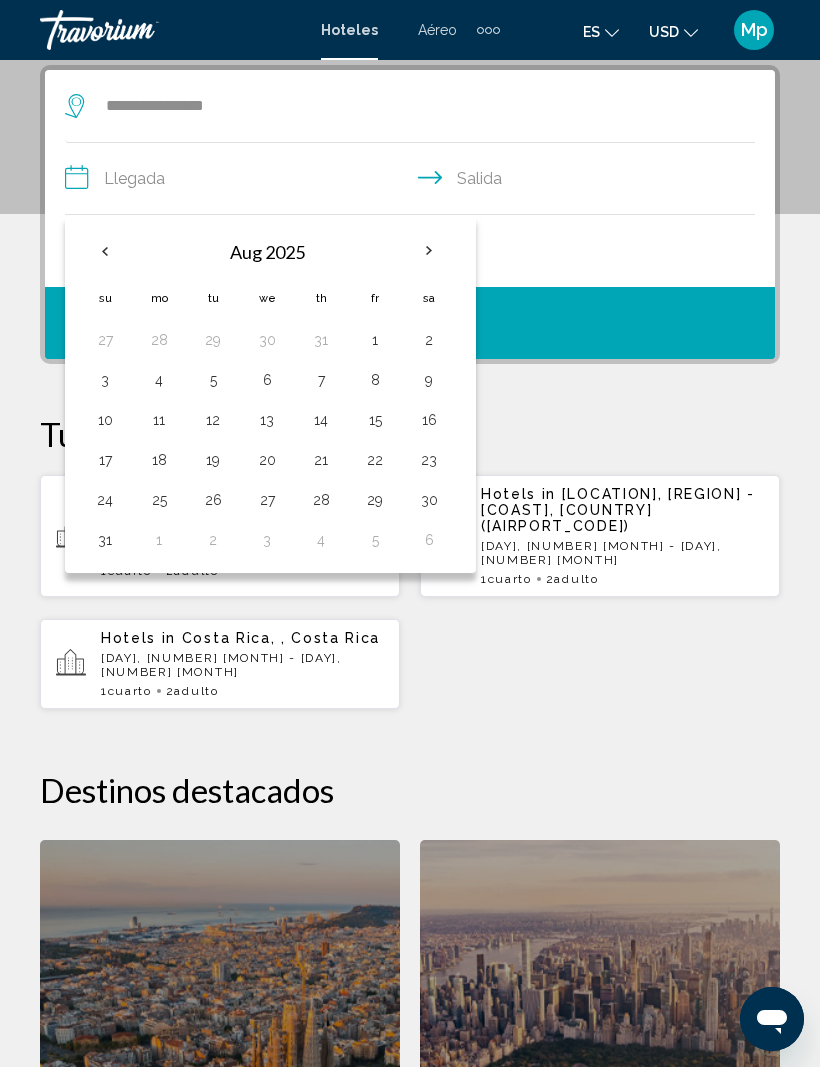 click at bounding box center (429, 251) 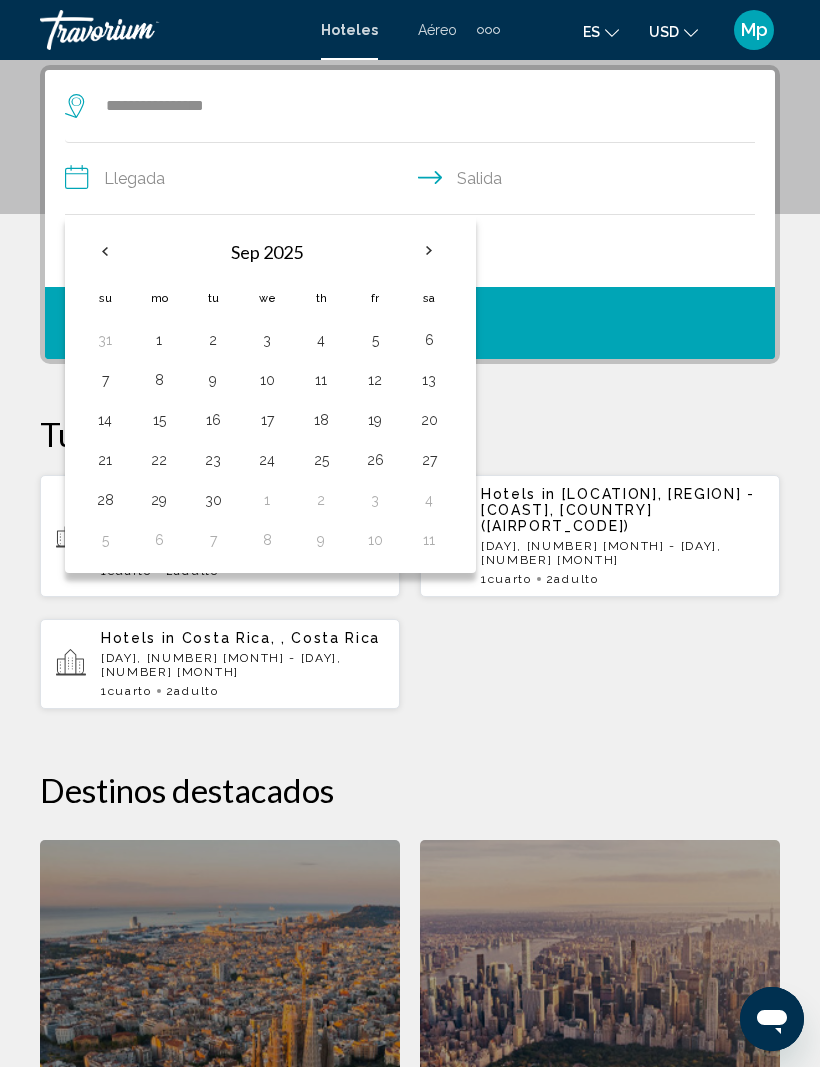 click at bounding box center (429, 251) 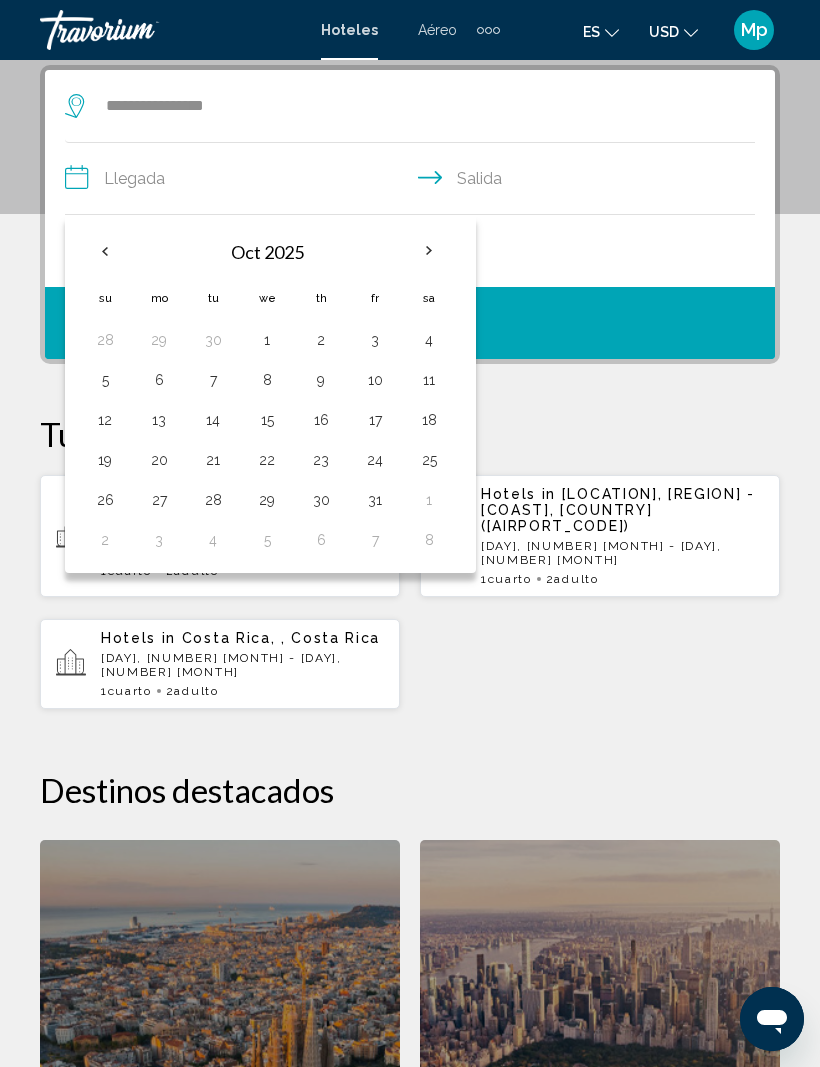 click on "14" at bounding box center (213, 420) 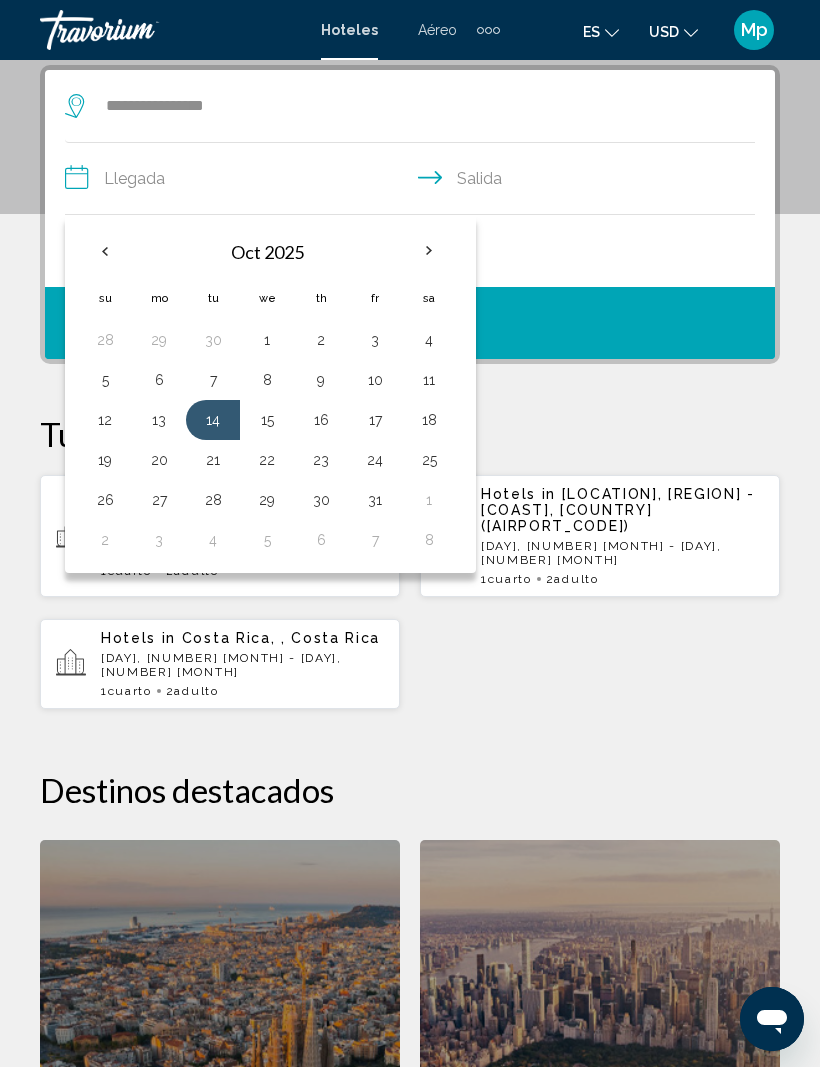 click on "18" at bounding box center (429, 420) 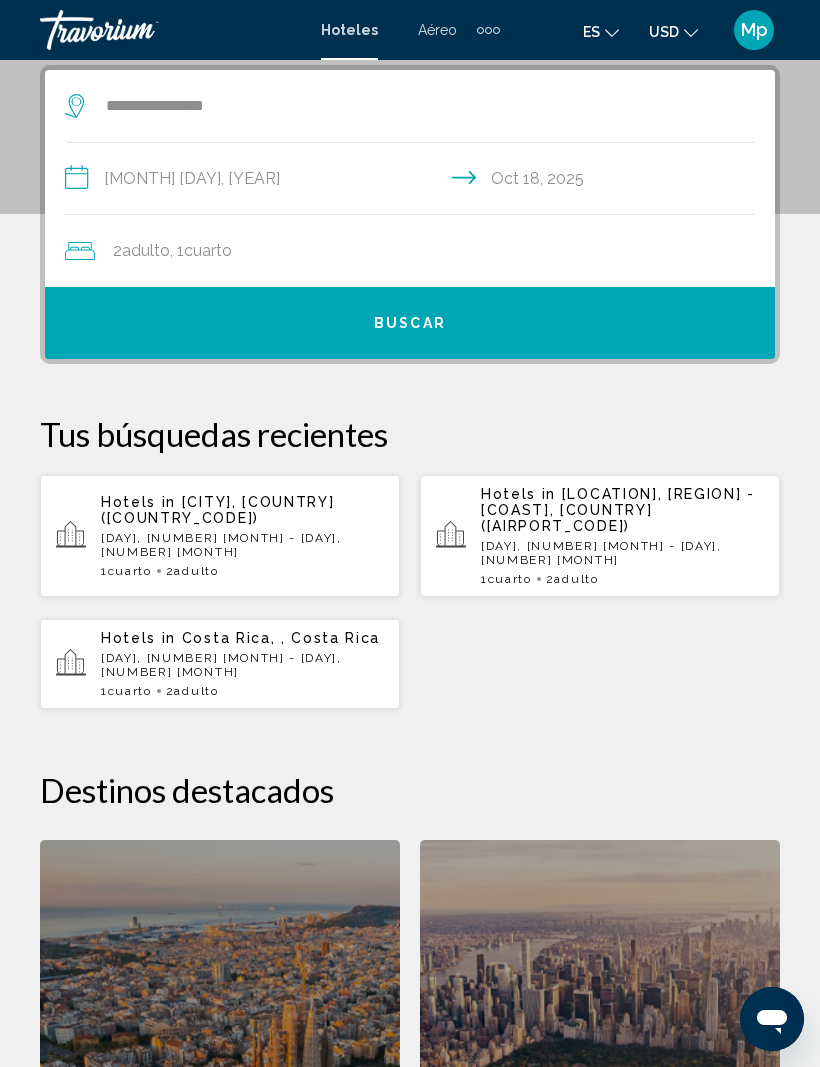 click on "Buscar" at bounding box center [410, 324] 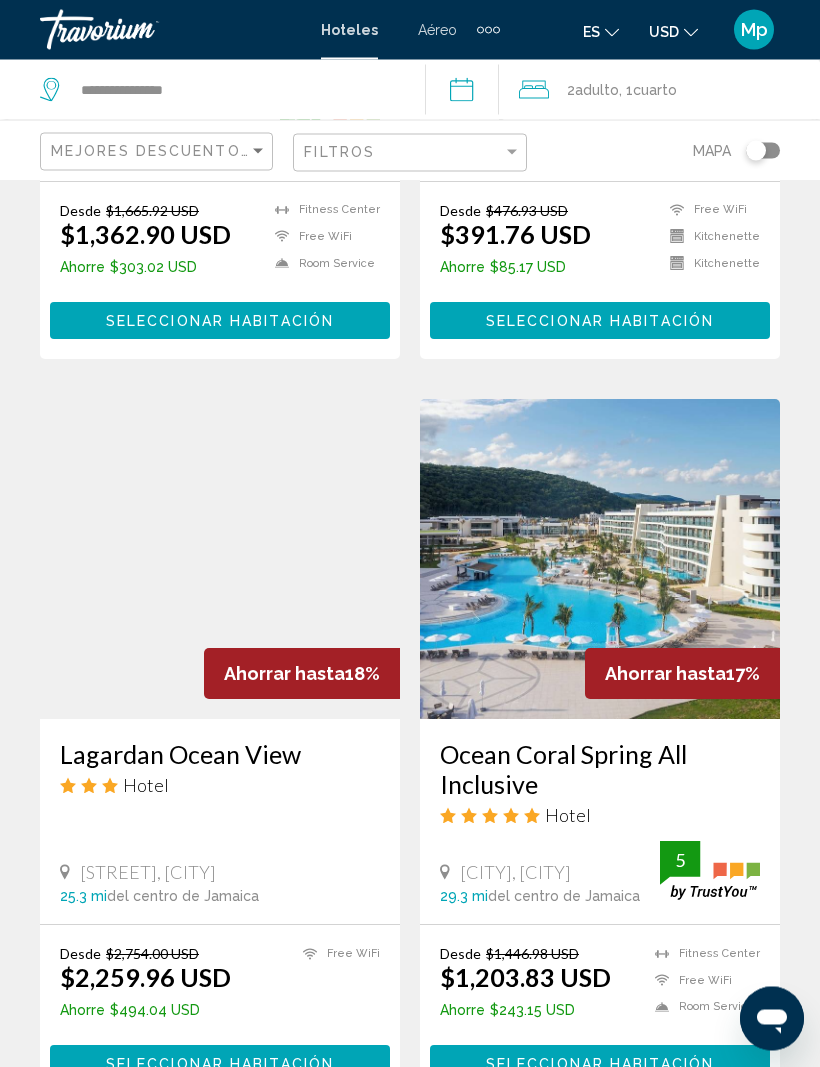 scroll, scrollTop: 2825, scrollLeft: 0, axis: vertical 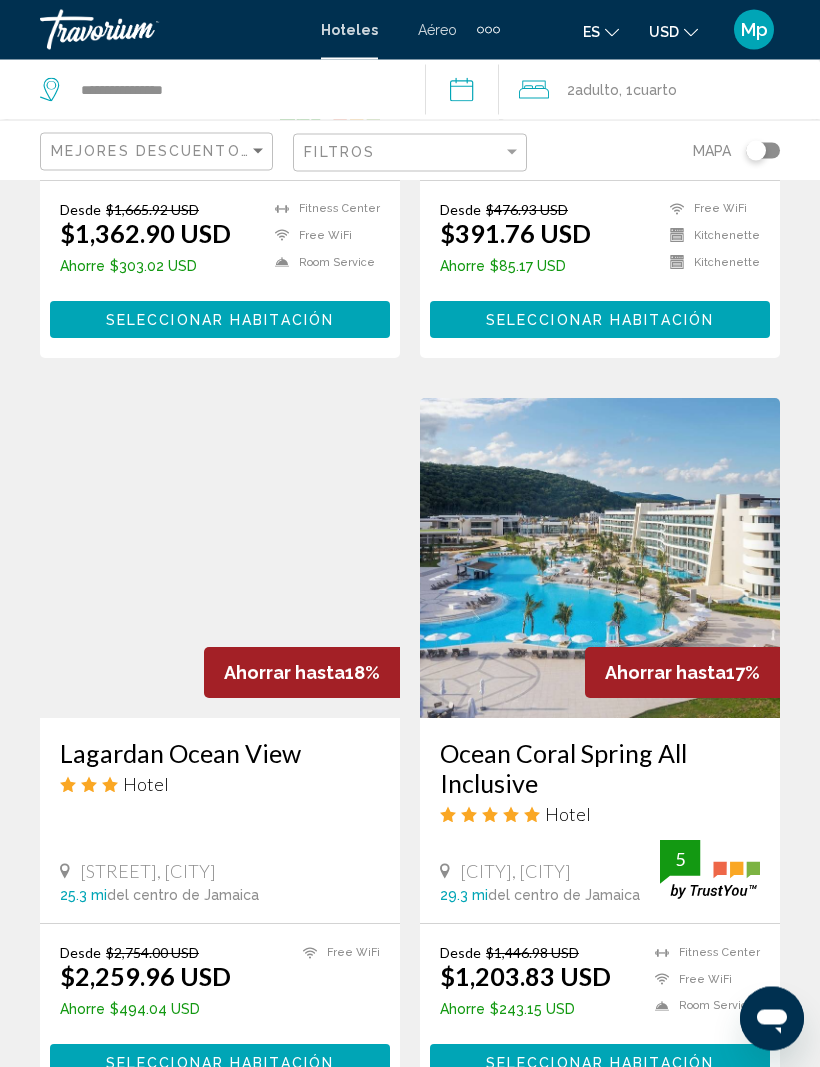 click at bounding box center (600, 559) 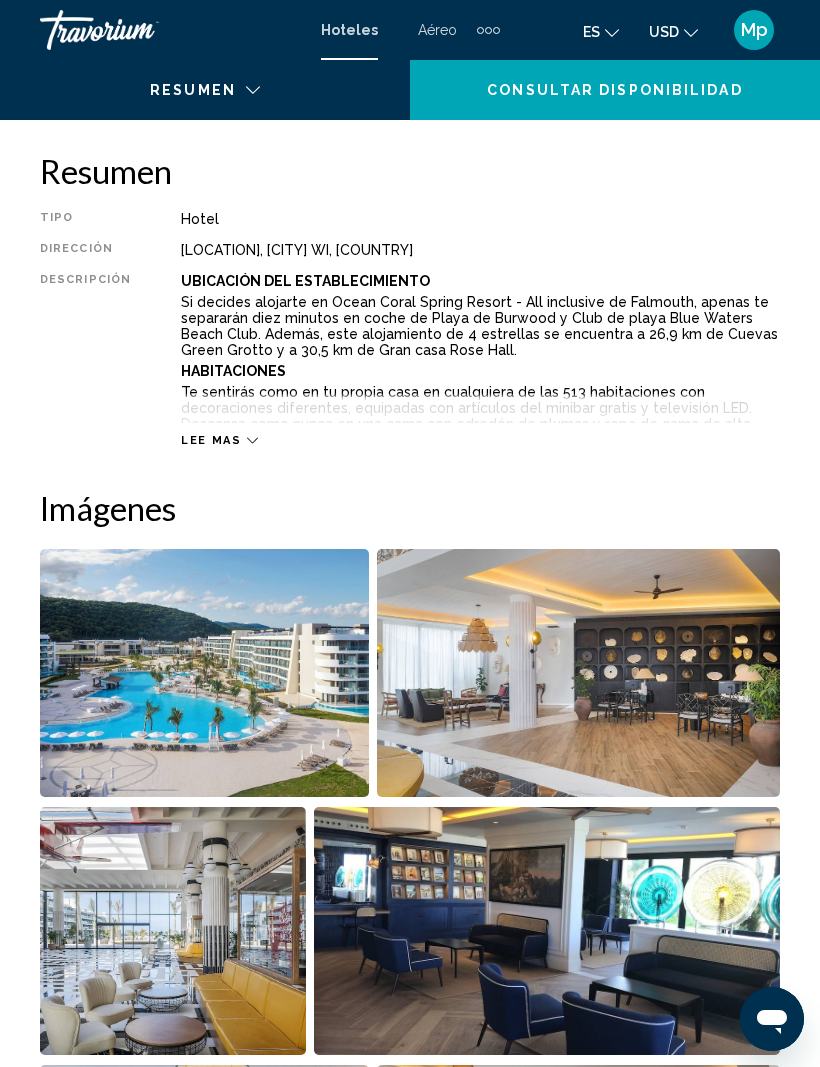 scroll, scrollTop: 947, scrollLeft: 0, axis: vertical 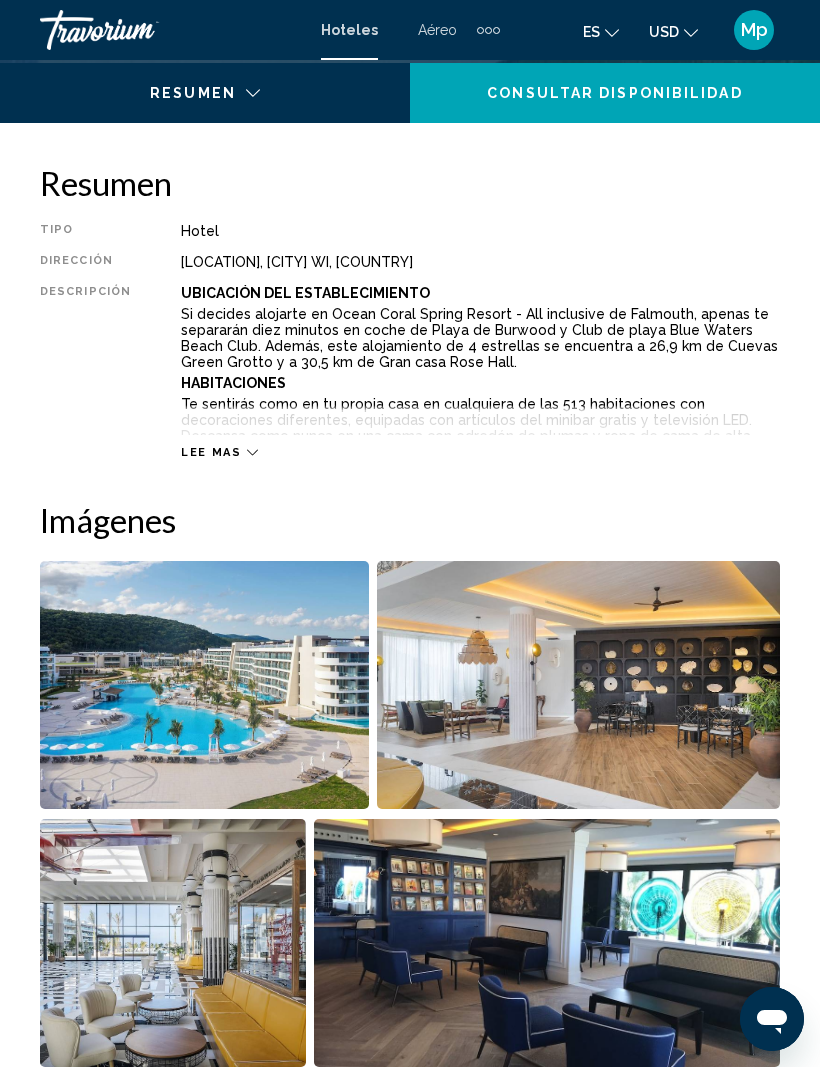click at bounding box center (204, 685) 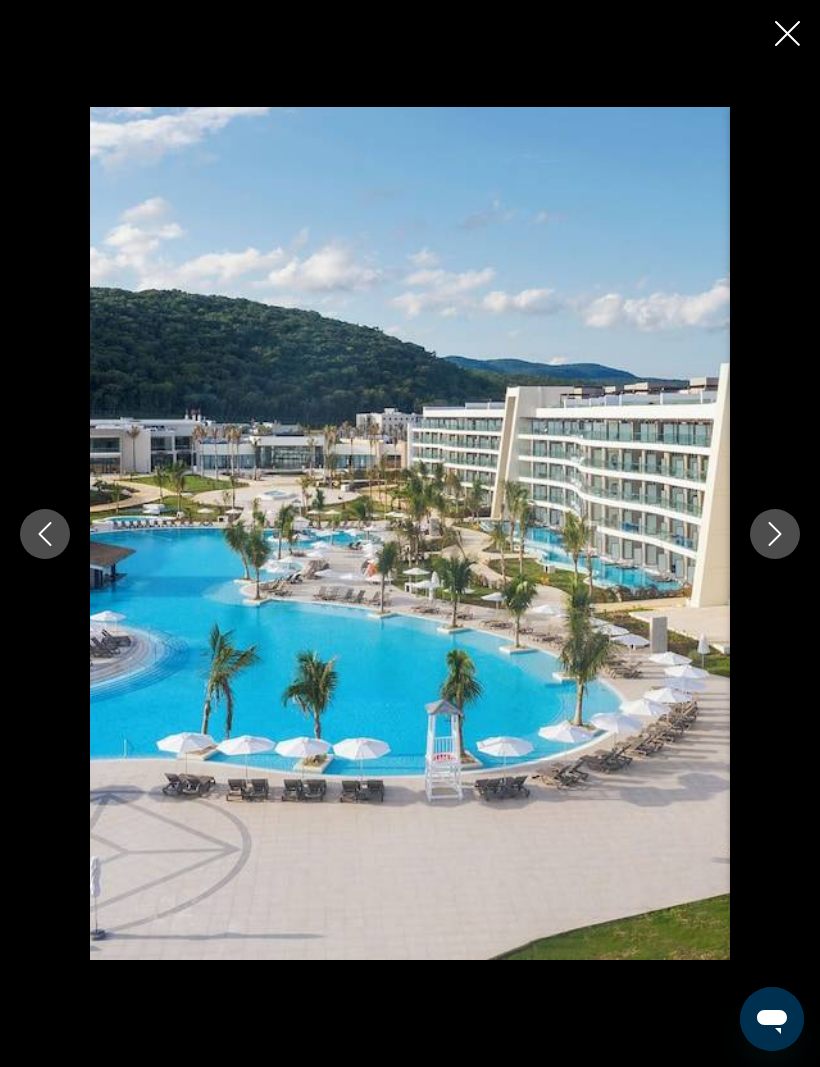 click at bounding box center (775, 534) 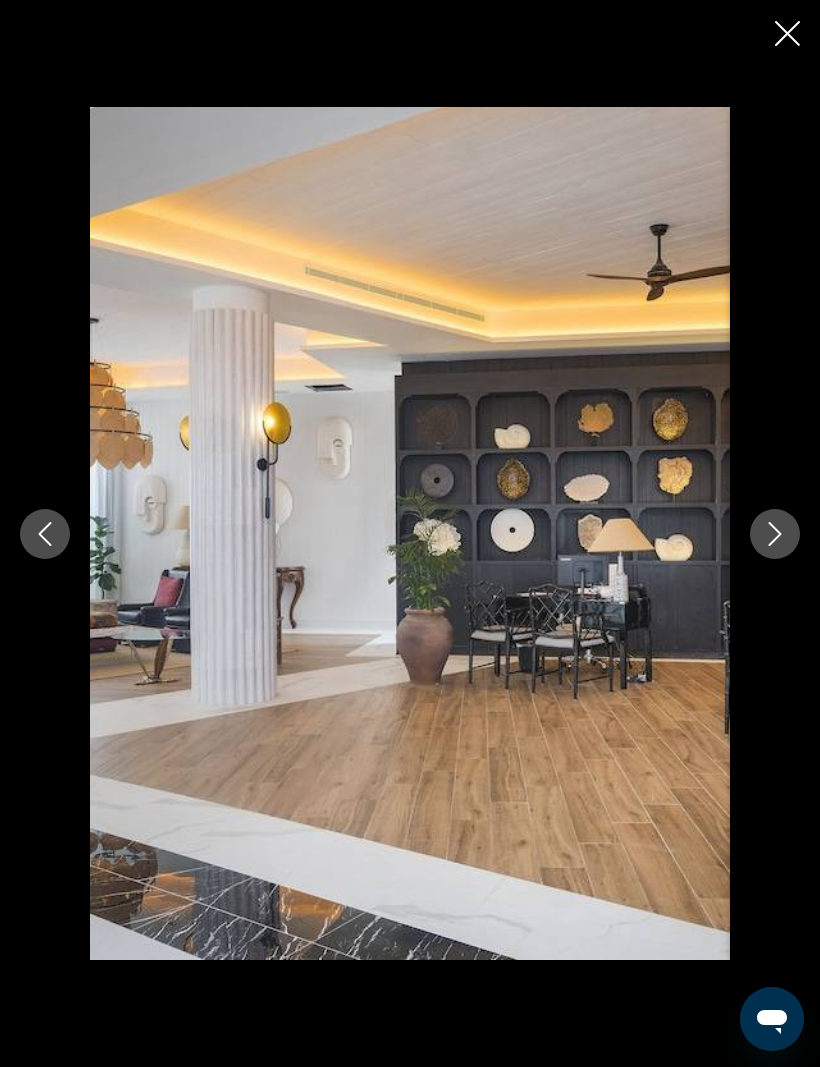click at bounding box center [775, 534] 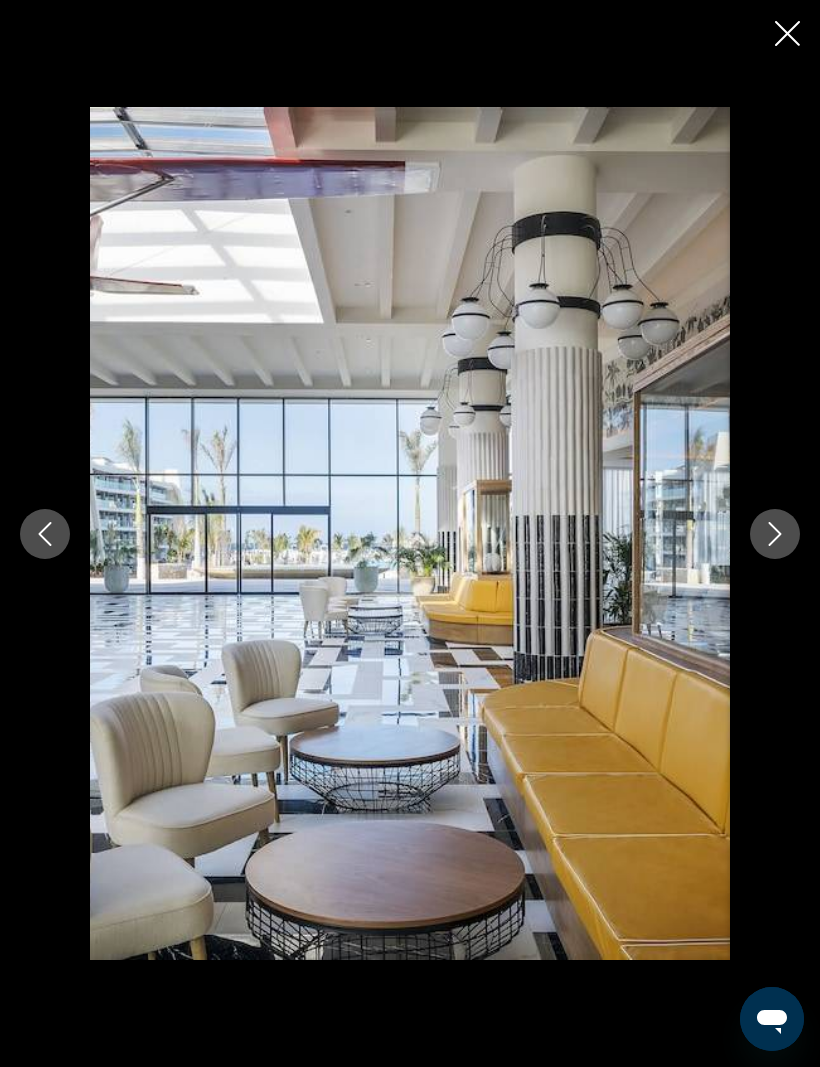click at bounding box center (775, 534) 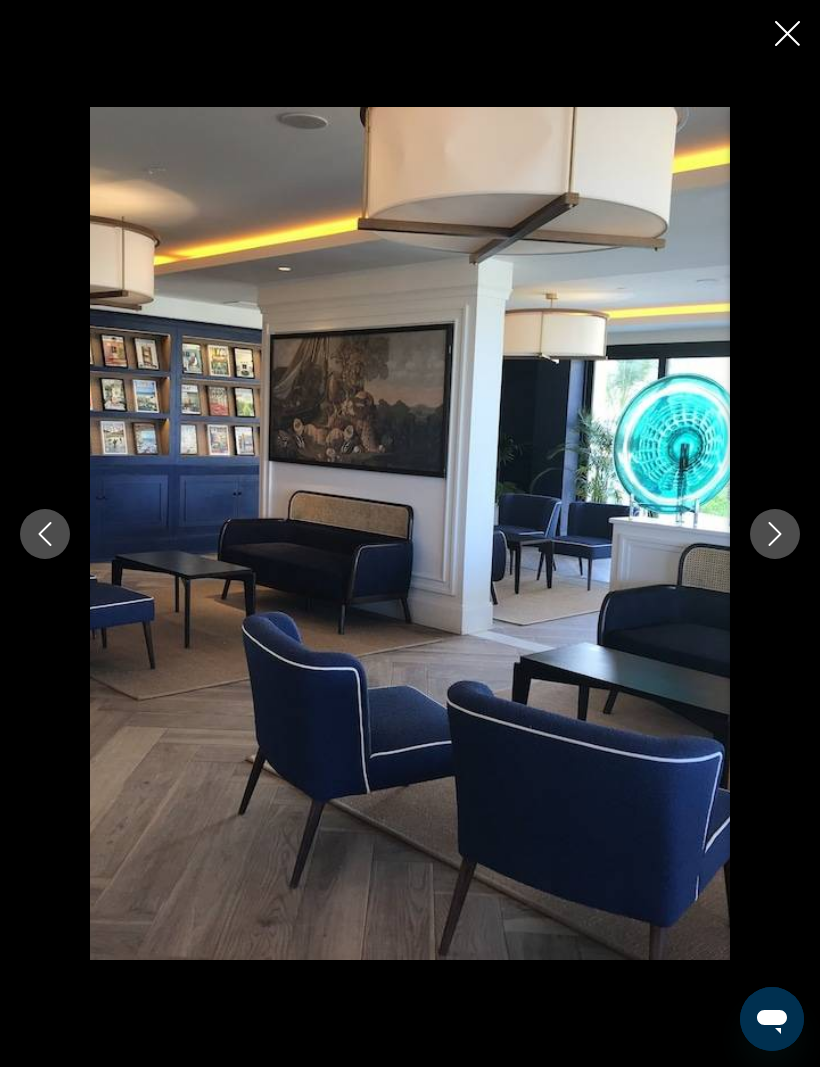 click at bounding box center (775, 534) 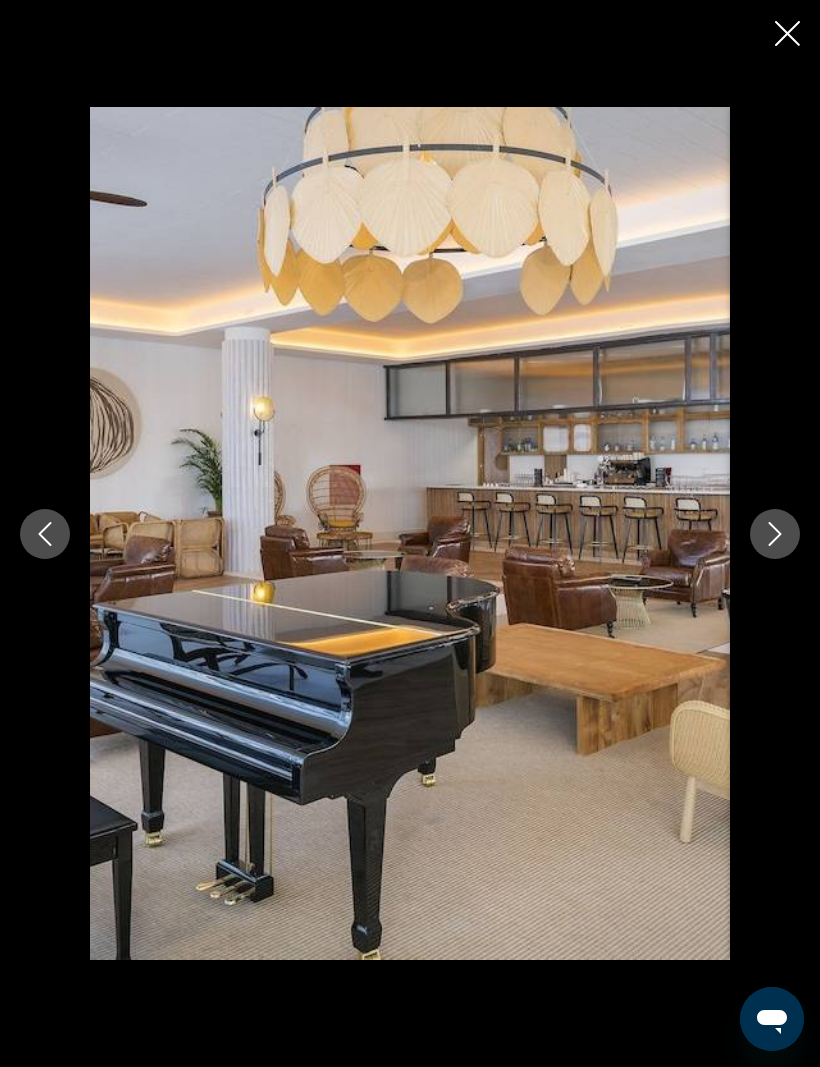click at bounding box center (775, 534) 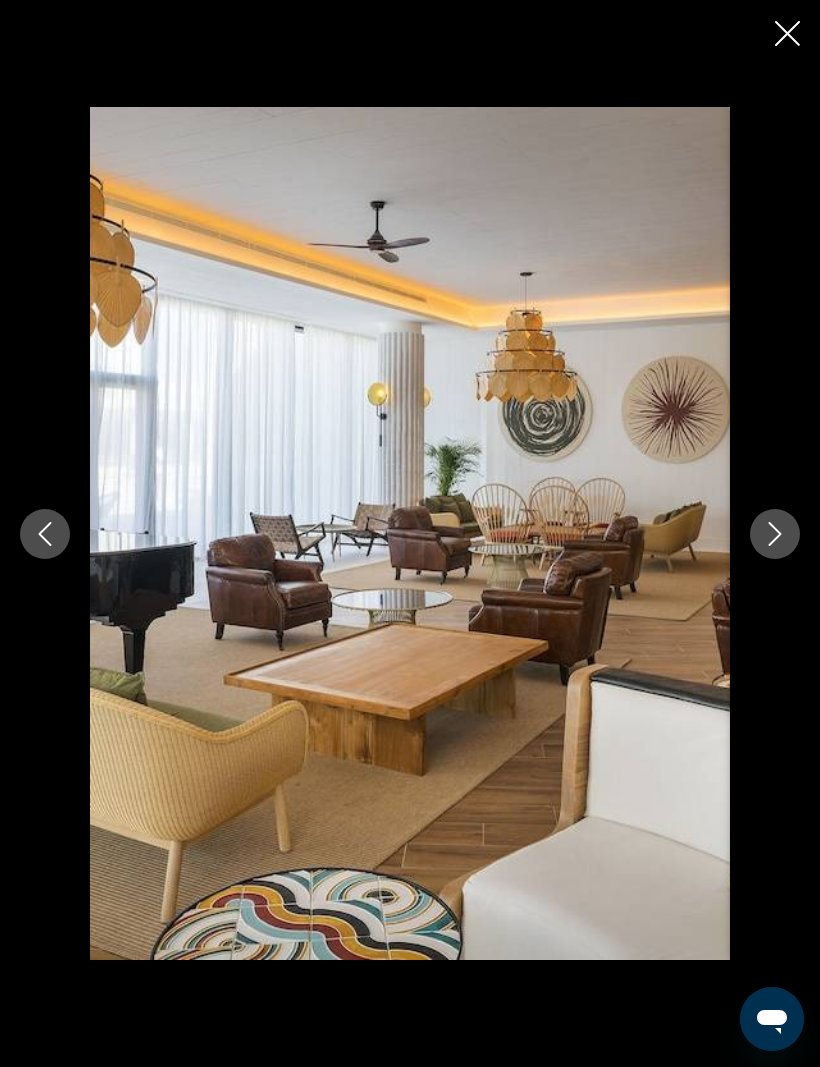 click at bounding box center [775, 534] 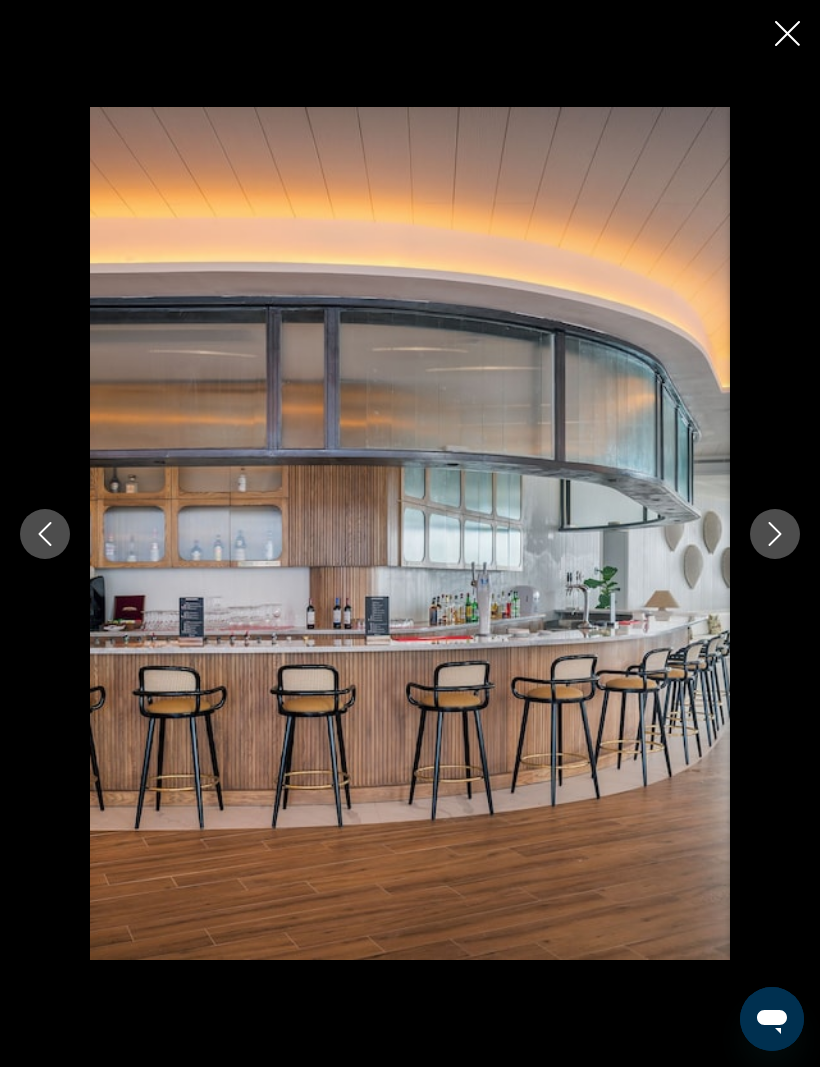 click at bounding box center (775, 534) 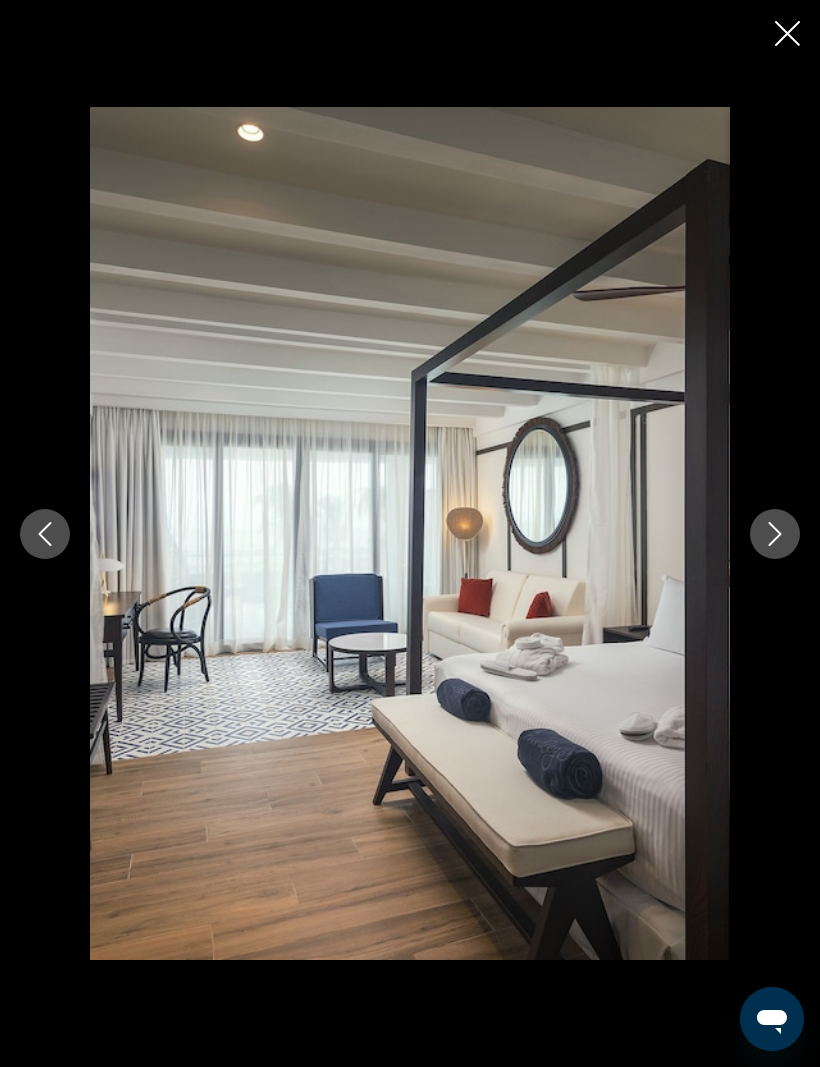 click at bounding box center [410, 534] 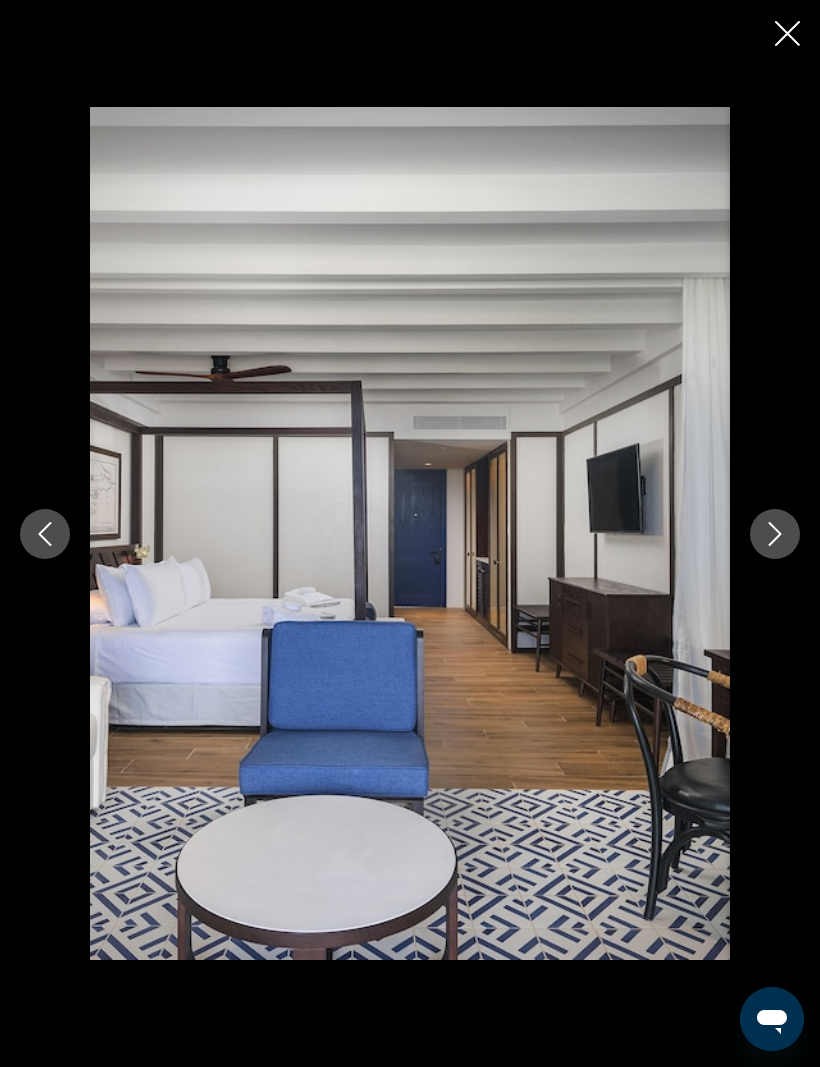 click at bounding box center [775, 534] 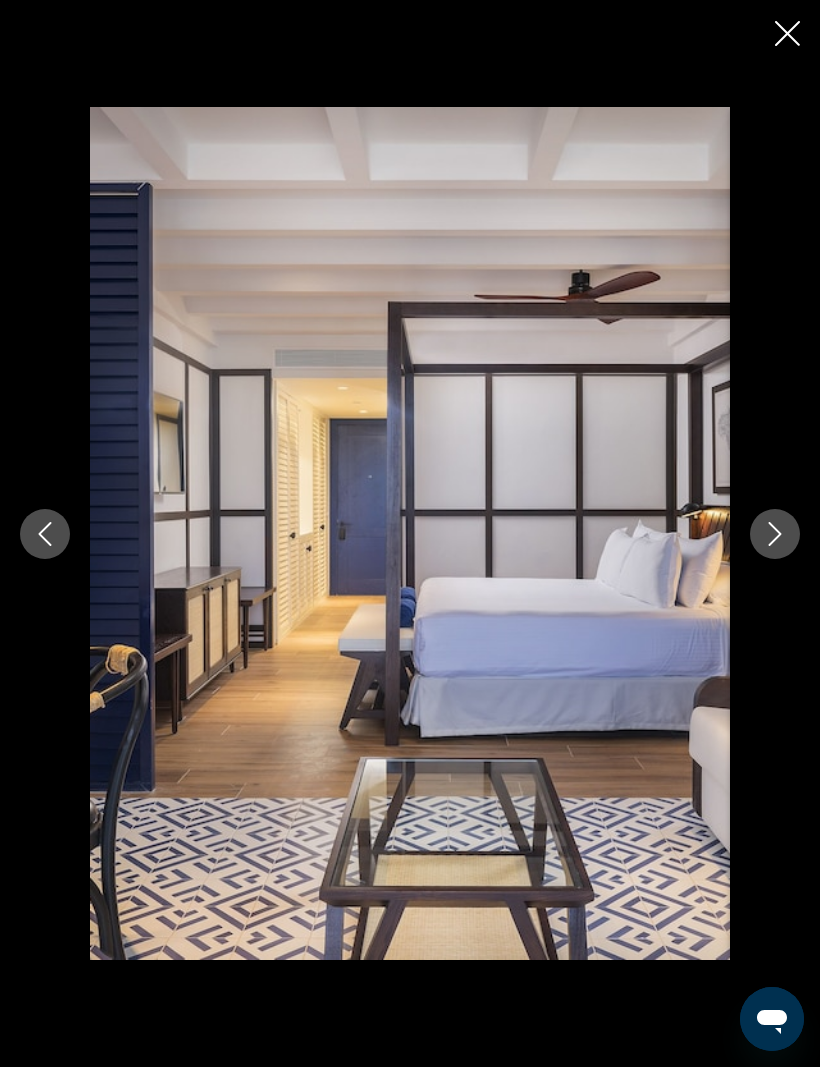 click at bounding box center [775, 534] 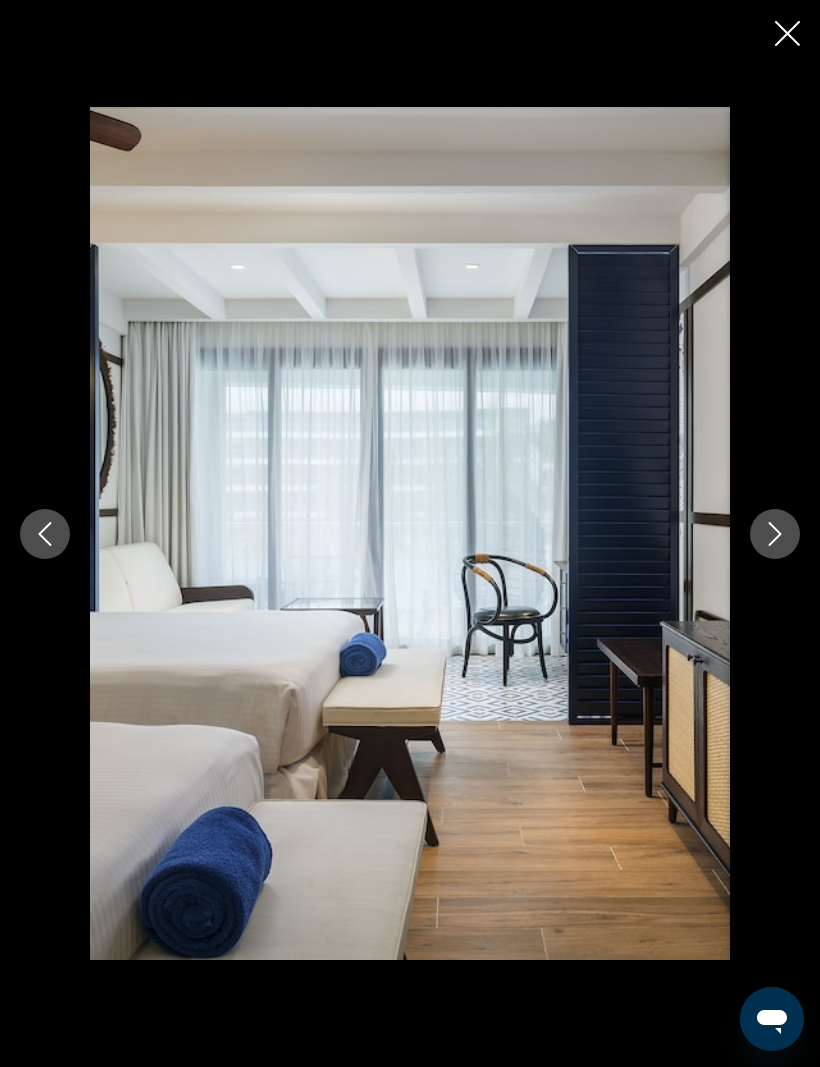 click at bounding box center [775, 534] 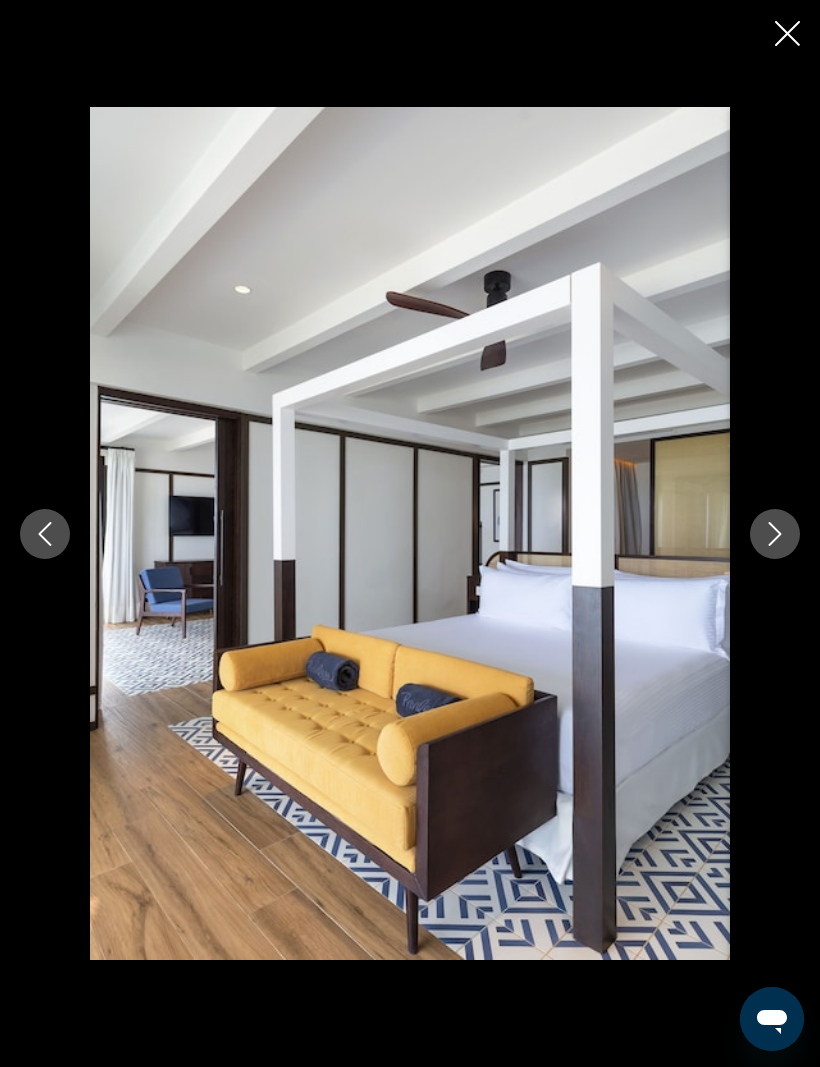 click at bounding box center (775, 534) 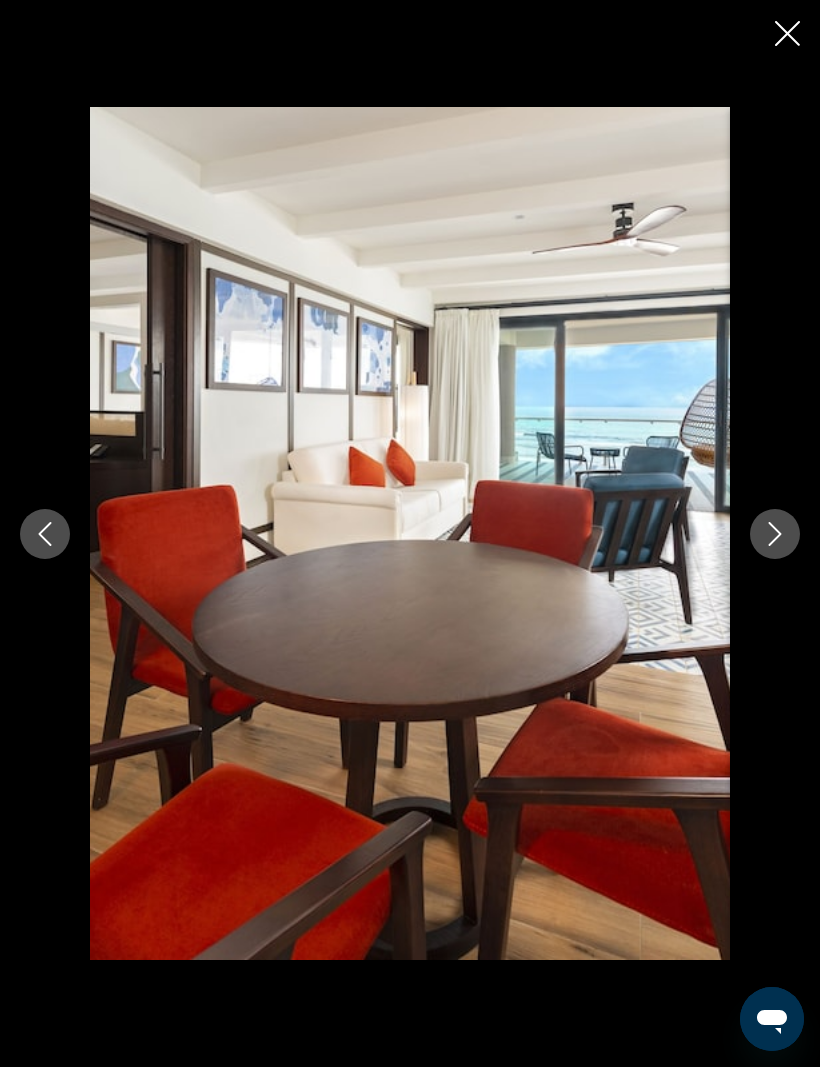 click at bounding box center [775, 534] 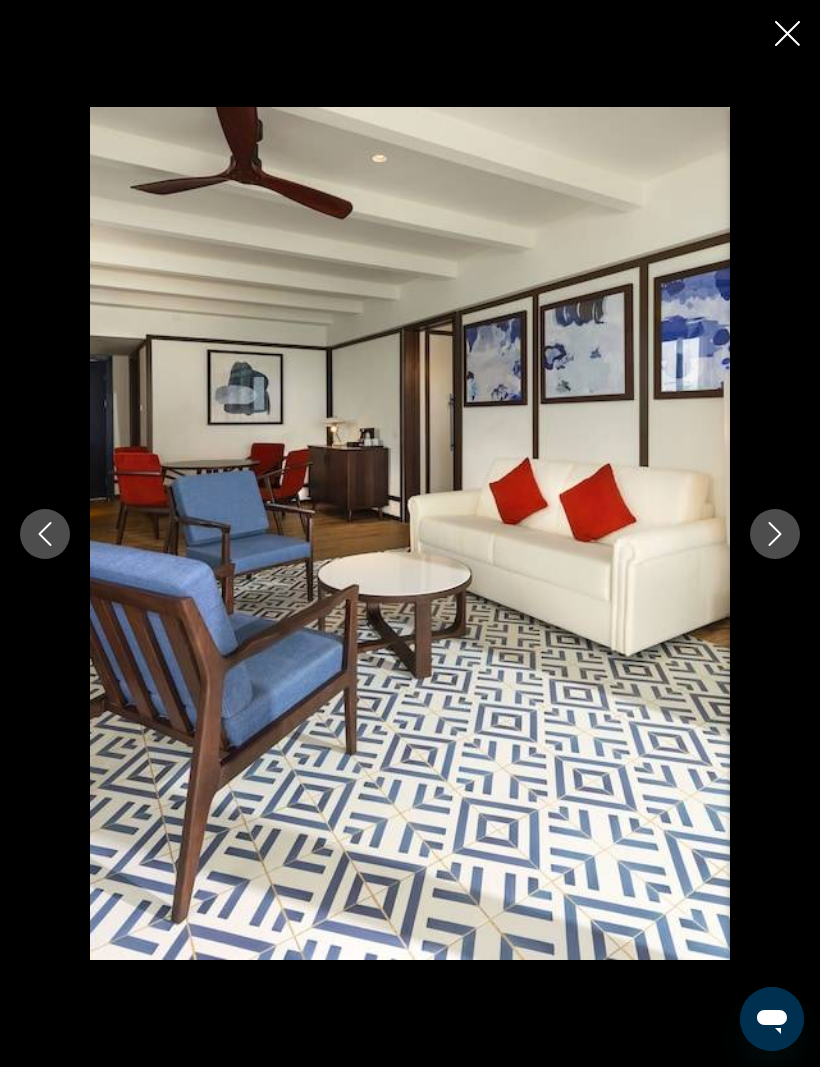 click at bounding box center [775, 534] 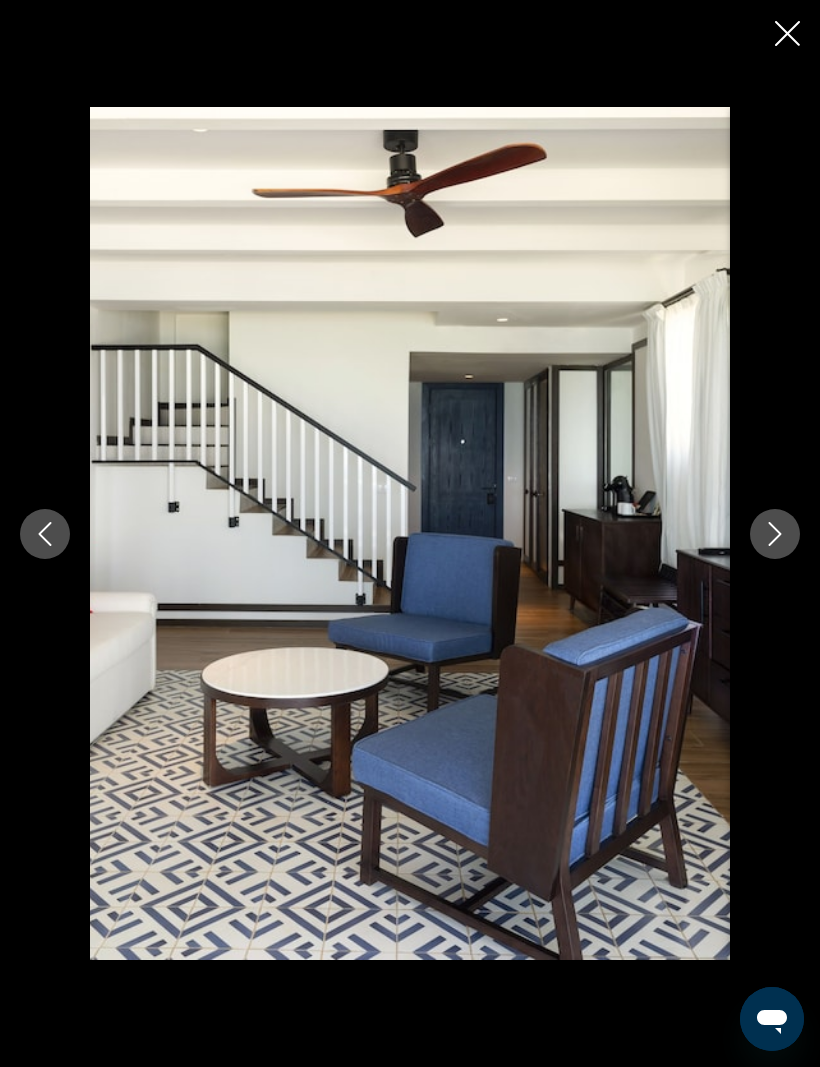 click at bounding box center [787, 35] 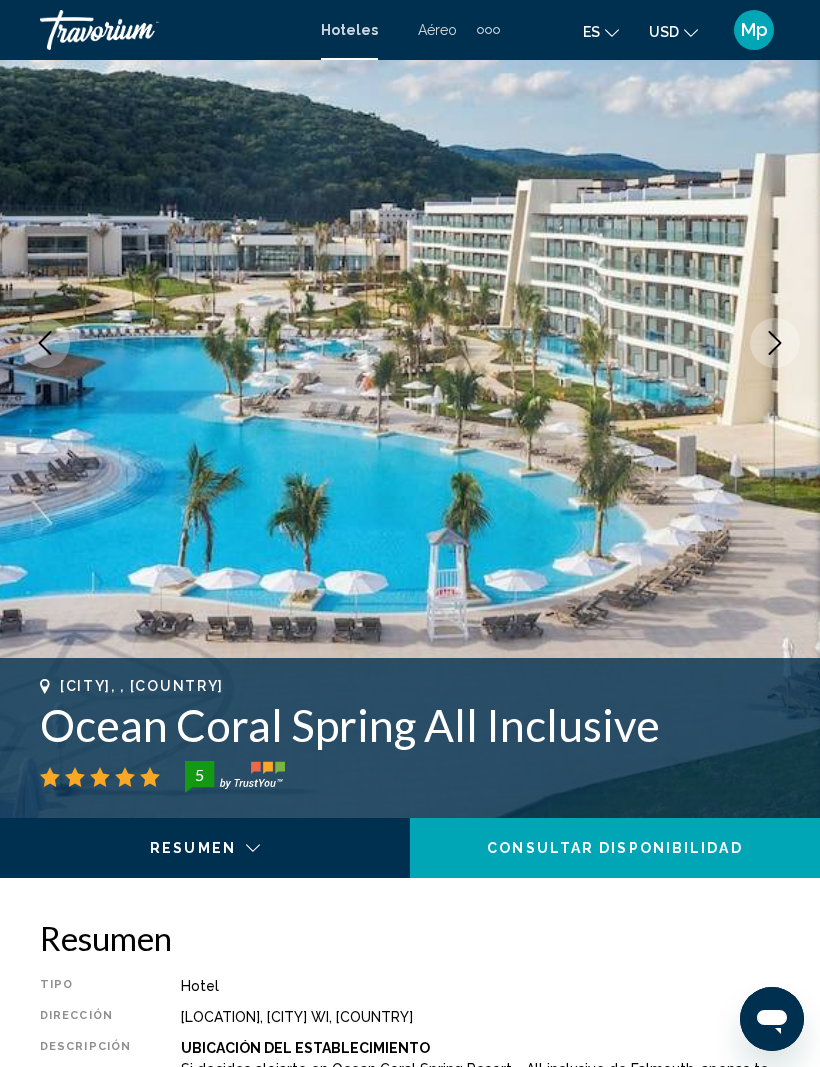 scroll, scrollTop: 190, scrollLeft: 0, axis: vertical 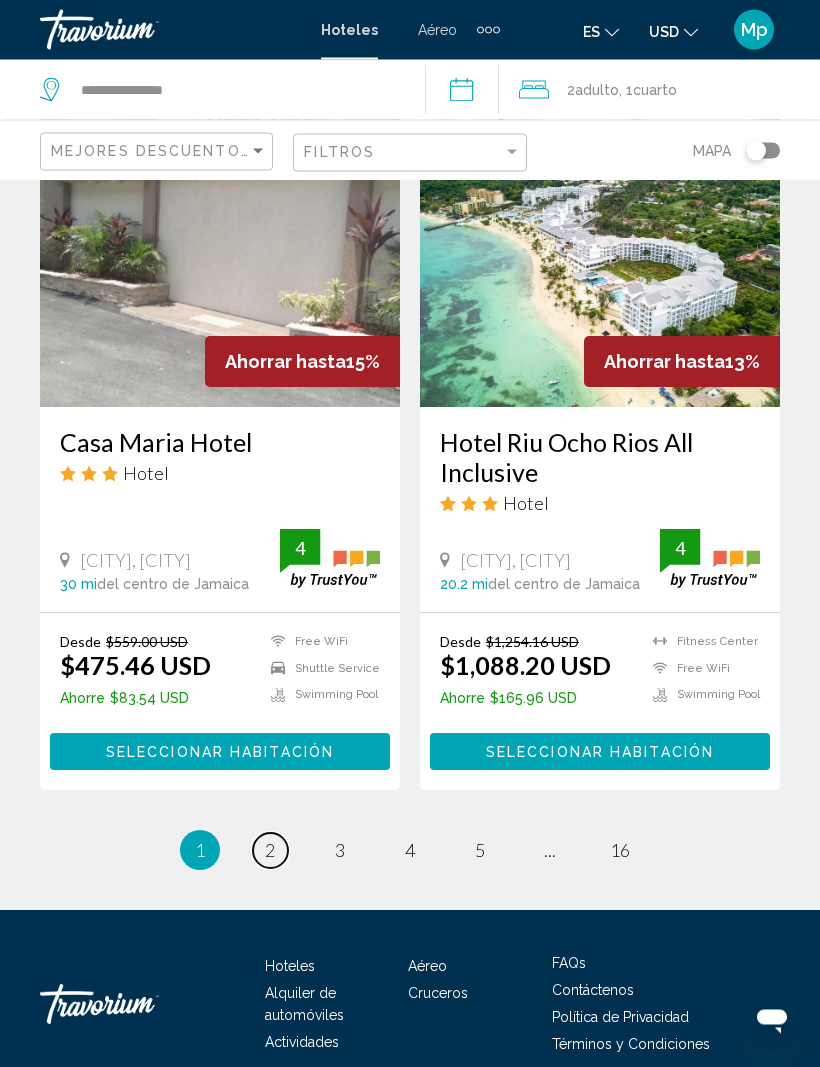 click on "2" at bounding box center [270, 851] 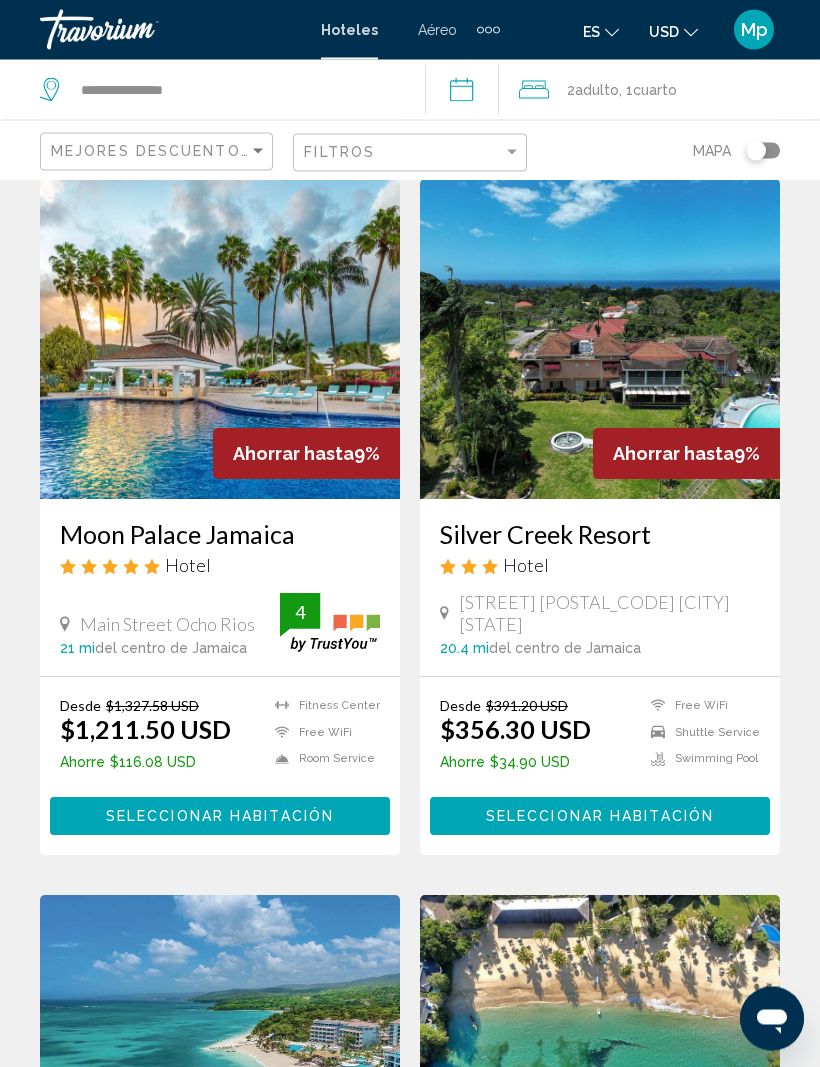 scroll, scrollTop: 1560, scrollLeft: 0, axis: vertical 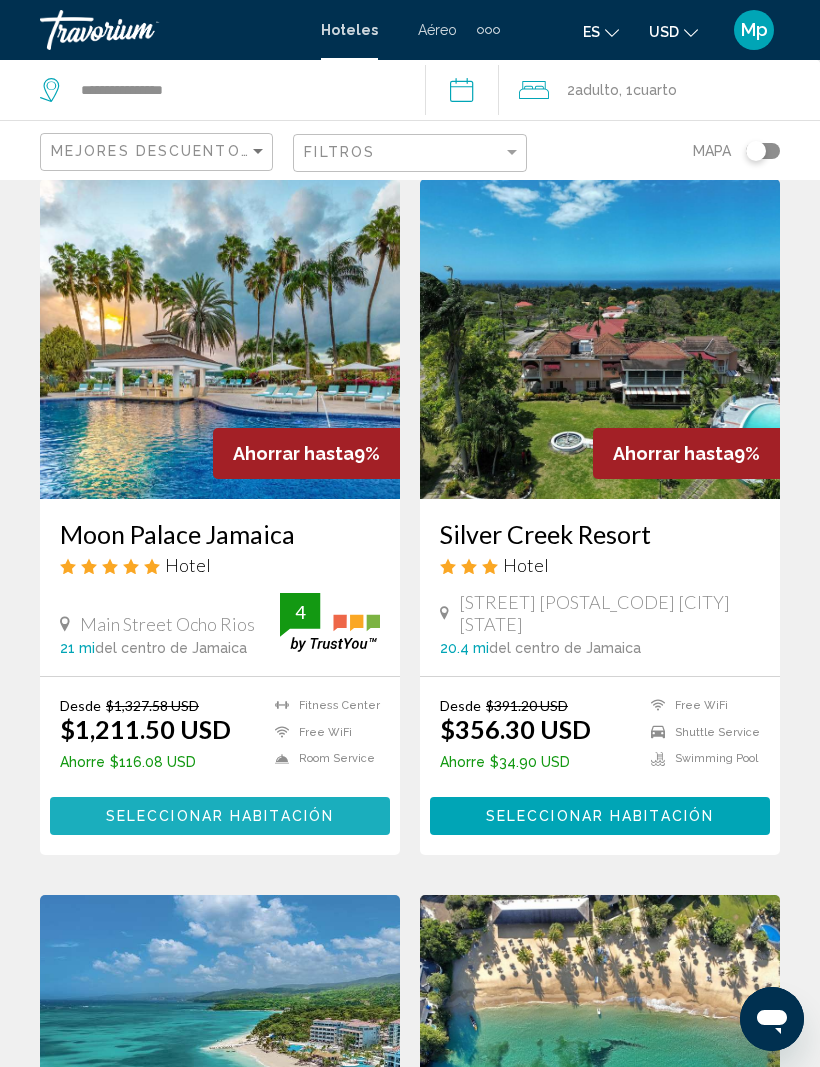click on "Seleccionar habitación" at bounding box center (220, 817) 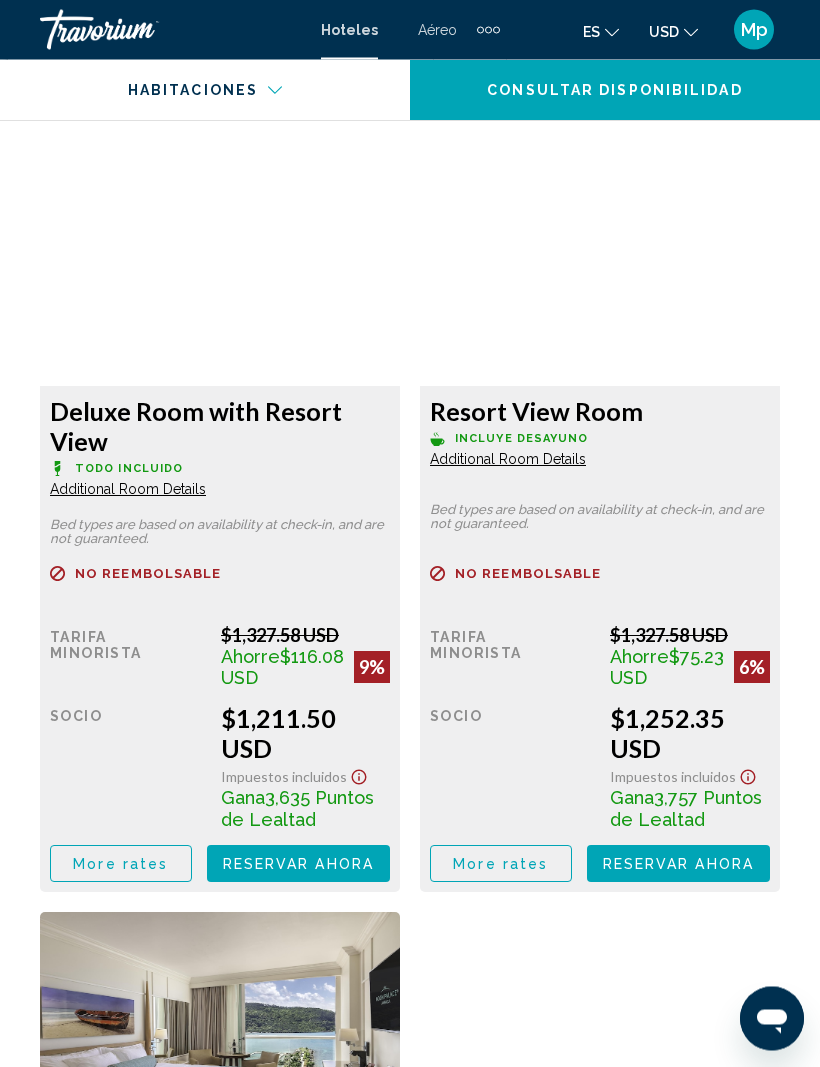 scroll, scrollTop: 3424, scrollLeft: 0, axis: vertical 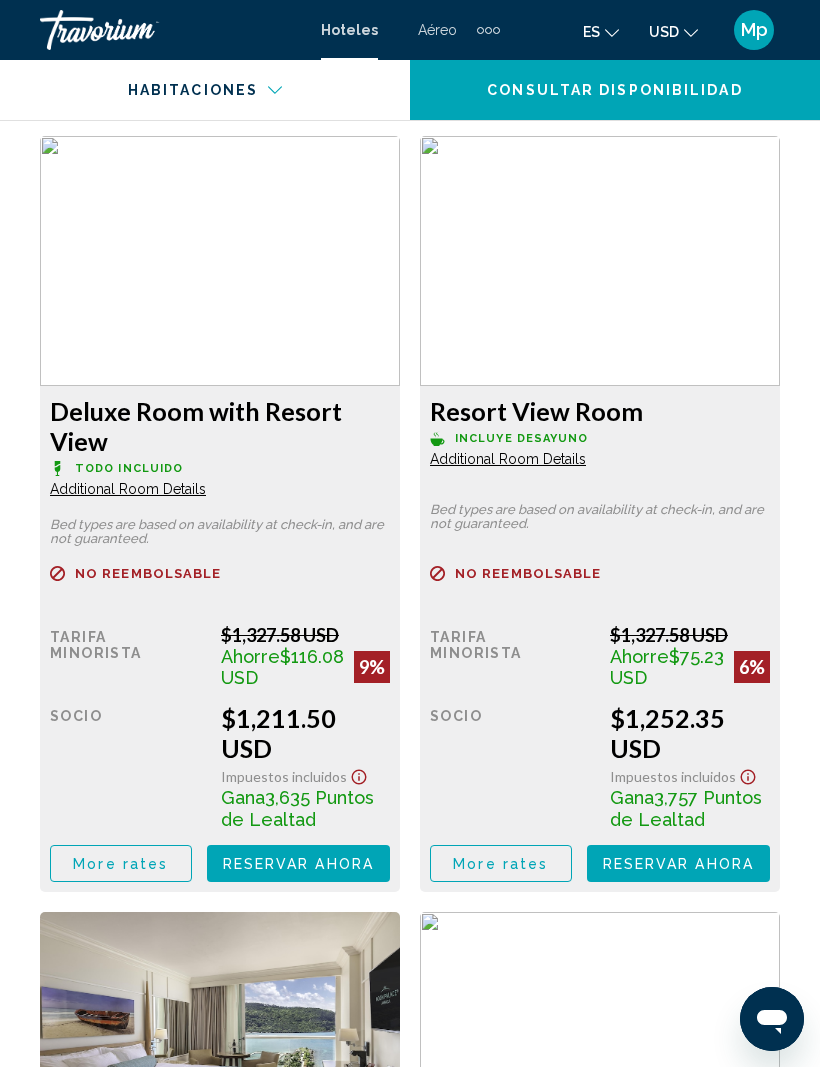 click on "More rates" at bounding box center (120, 864) 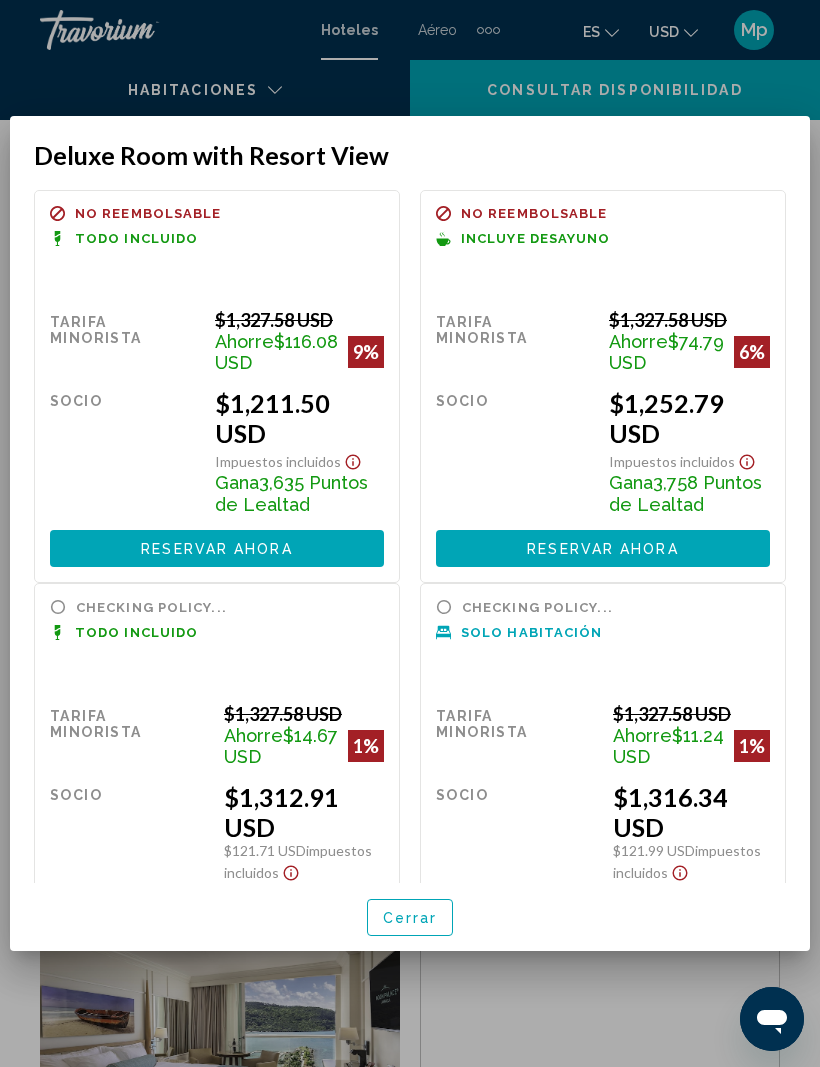 scroll, scrollTop: 0, scrollLeft: 0, axis: both 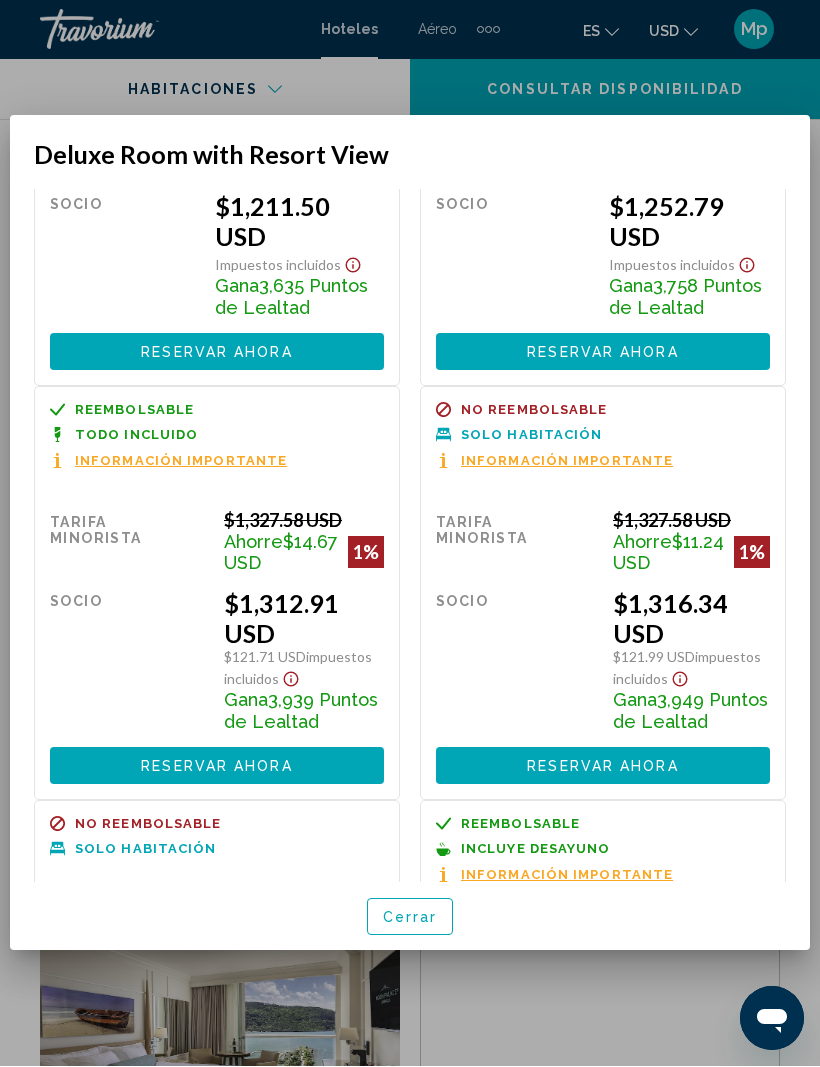 click on "Reservar ahora Ya no está disponible" at bounding box center [217, 352] 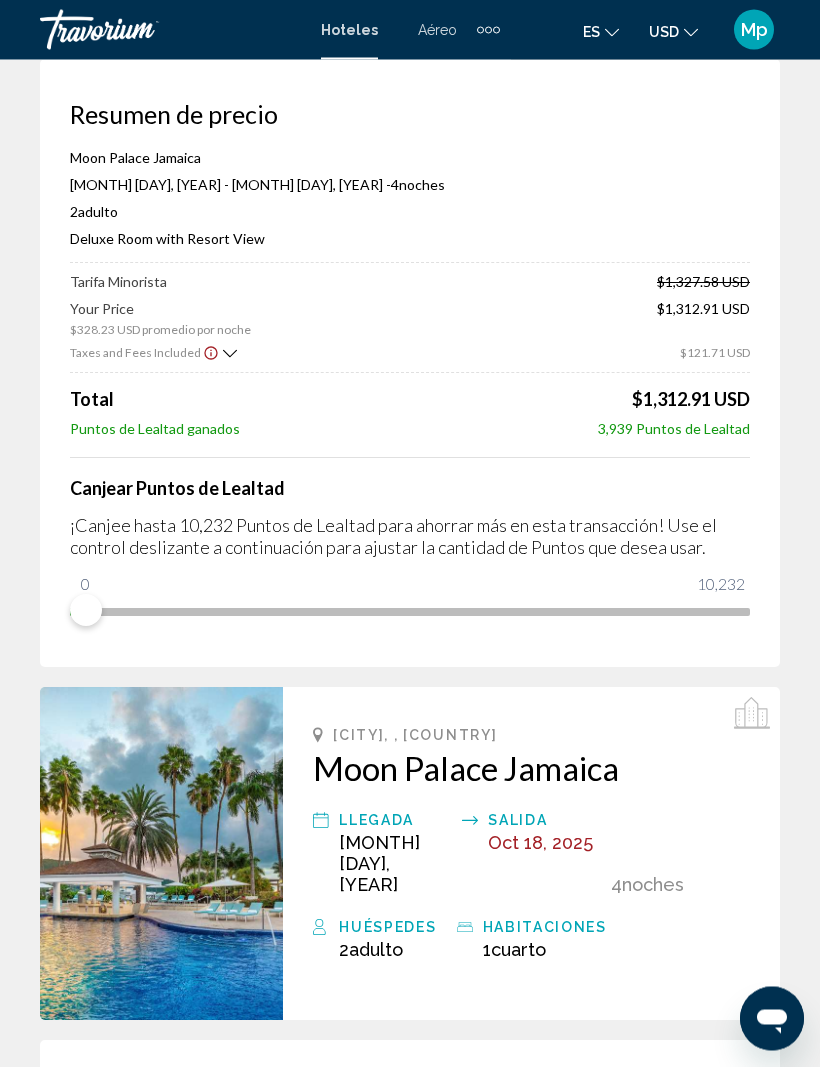 scroll, scrollTop: 0, scrollLeft: 0, axis: both 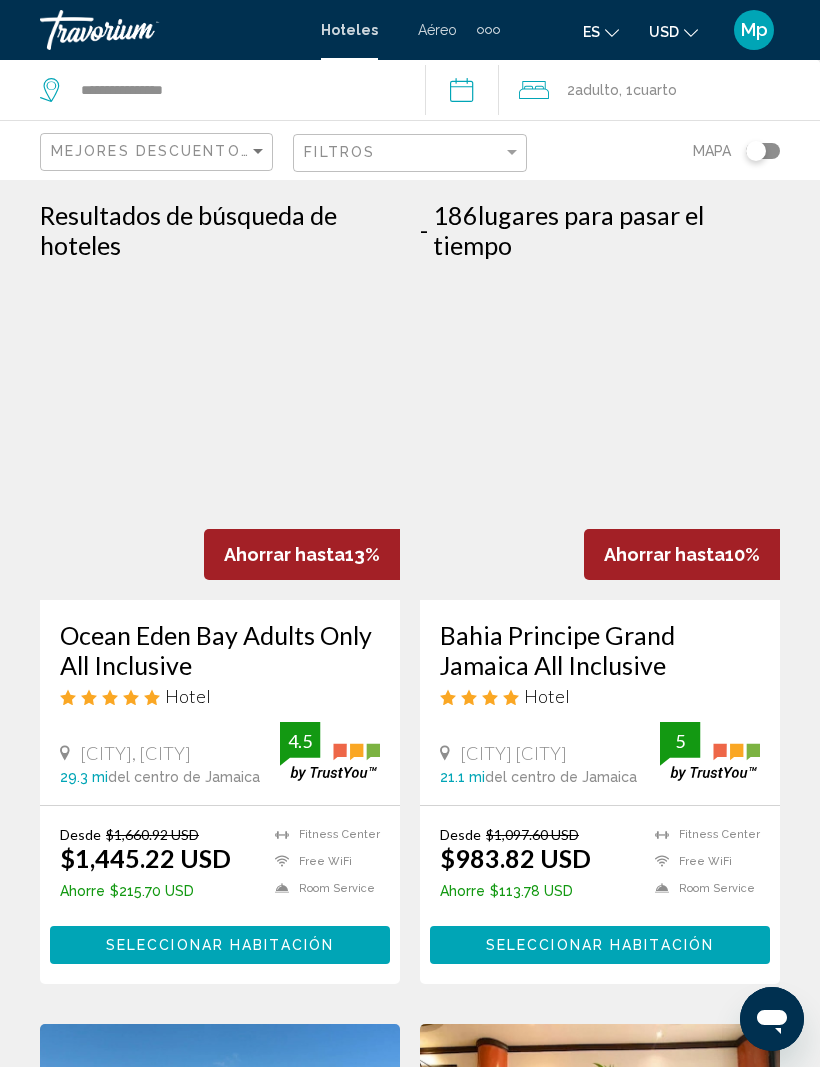 click at bounding box center [600, 440] 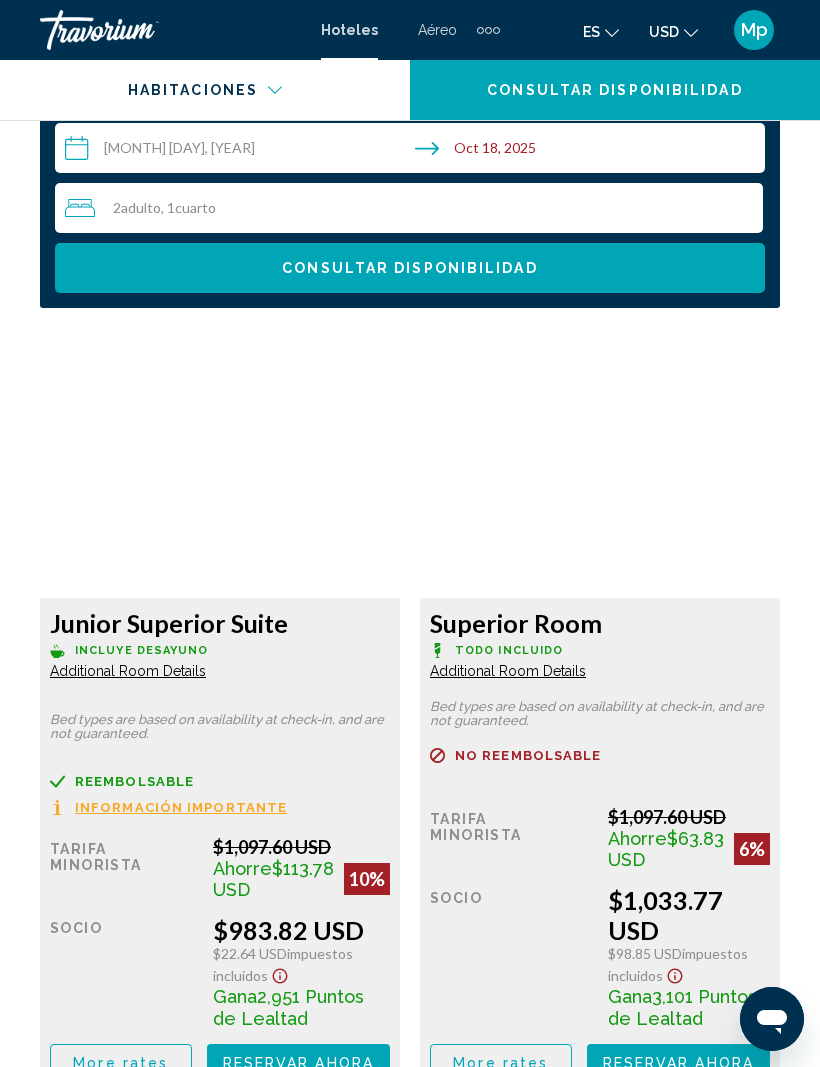 scroll, scrollTop: 3302, scrollLeft: 0, axis: vertical 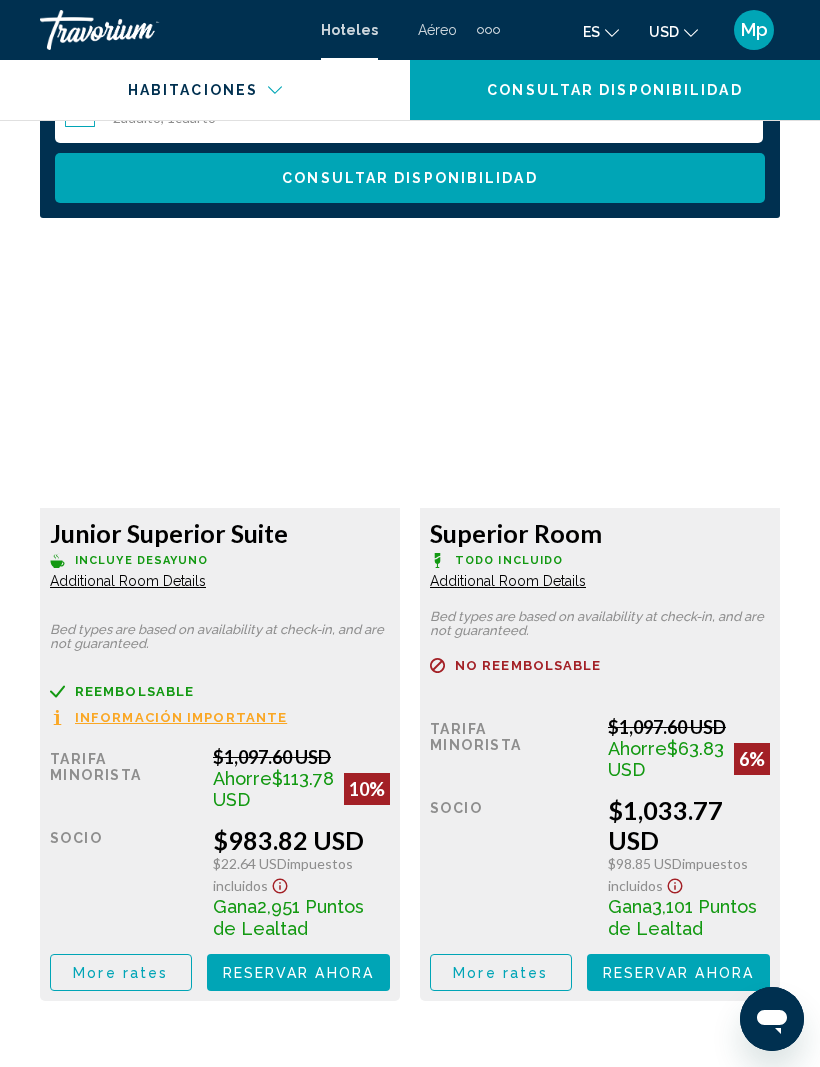 click on "More rates" at bounding box center [120, 973] 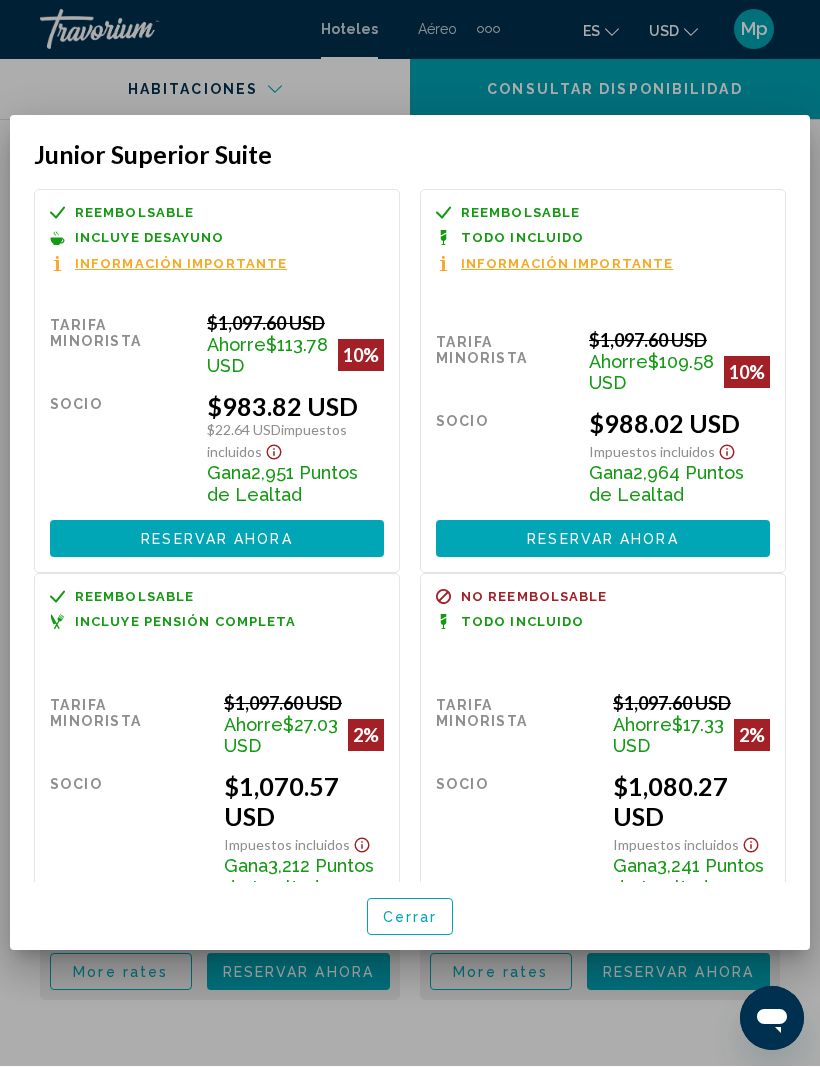 click on "Incluye pensión completa" at bounding box center (150, 238) 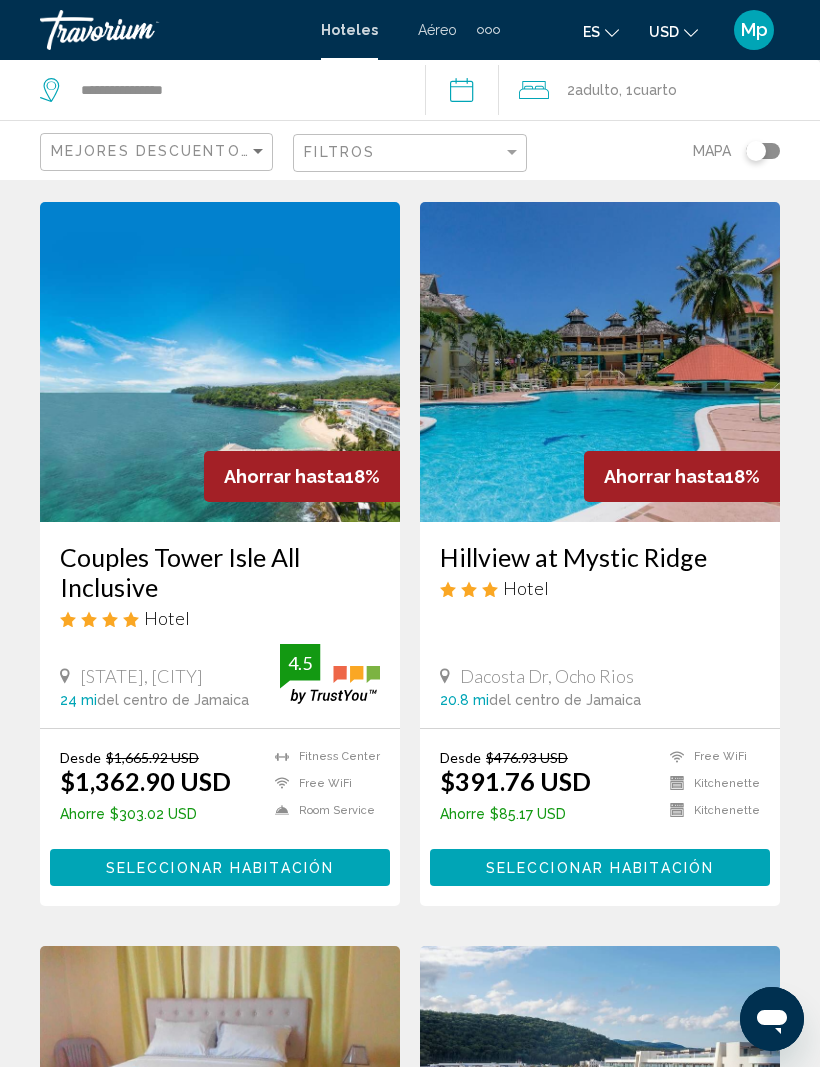 scroll, scrollTop: 2277, scrollLeft: 0, axis: vertical 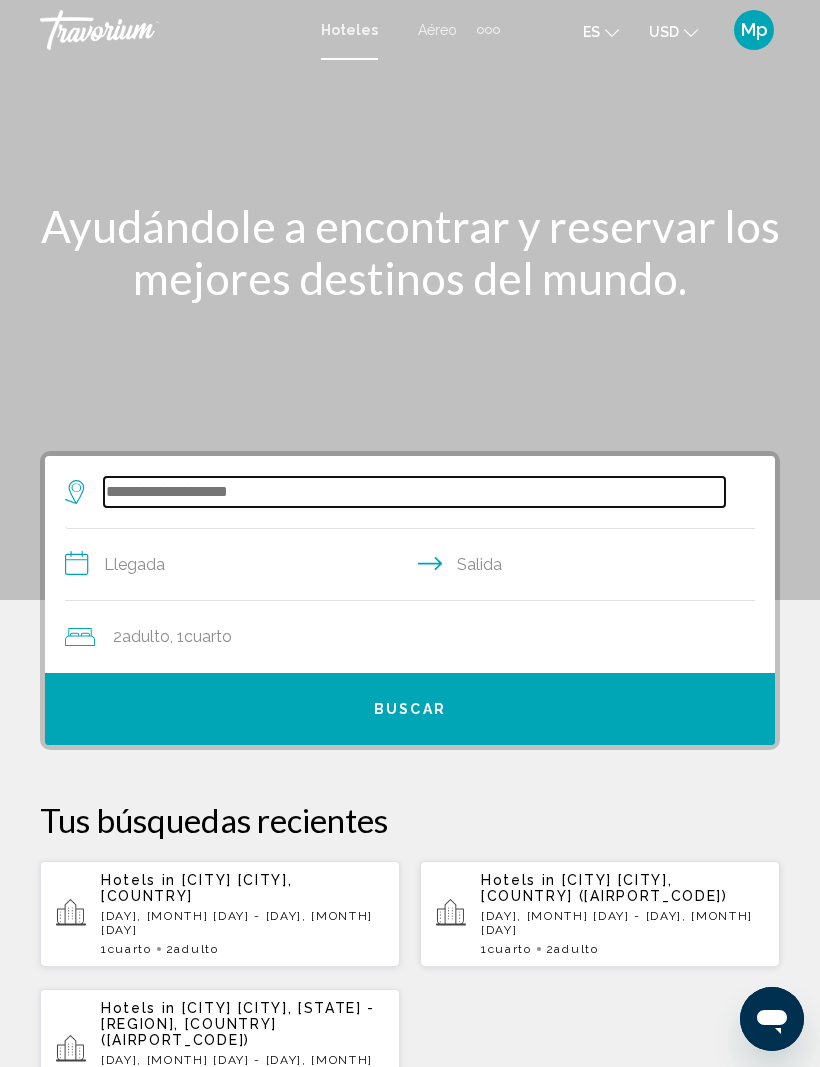 click at bounding box center (414, 492) 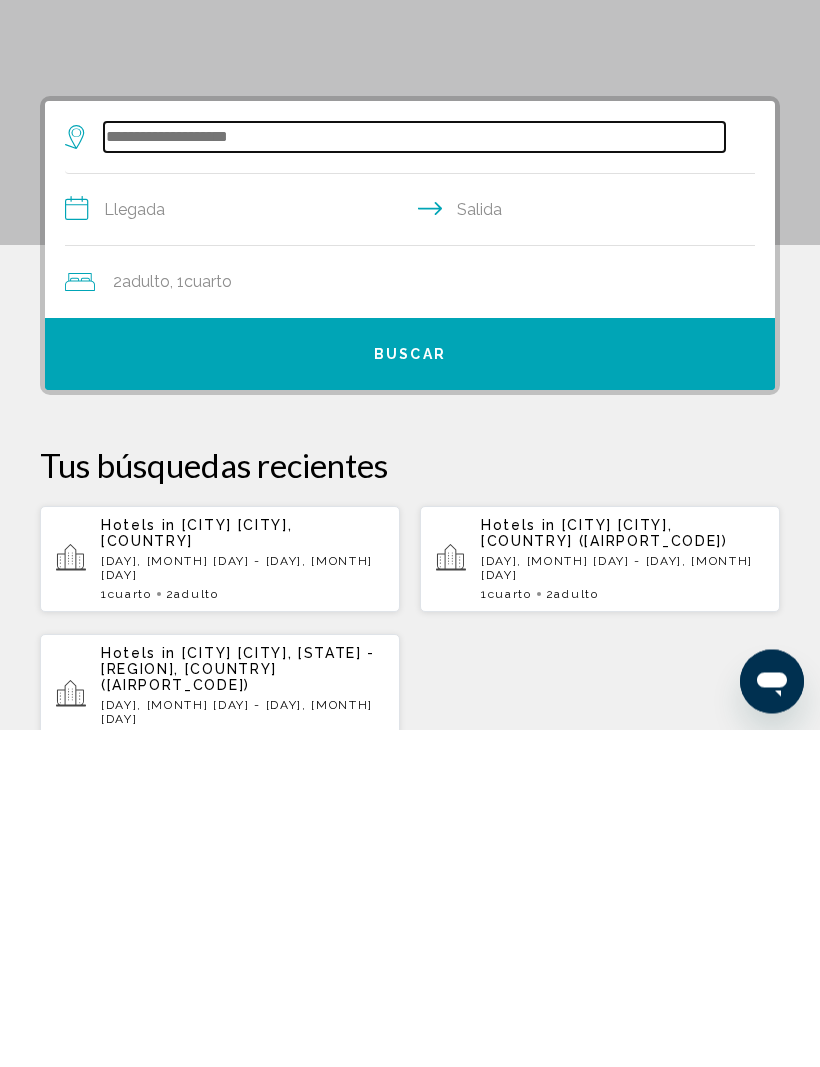scroll, scrollTop: 48, scrollLeft: 0, axis: vertical 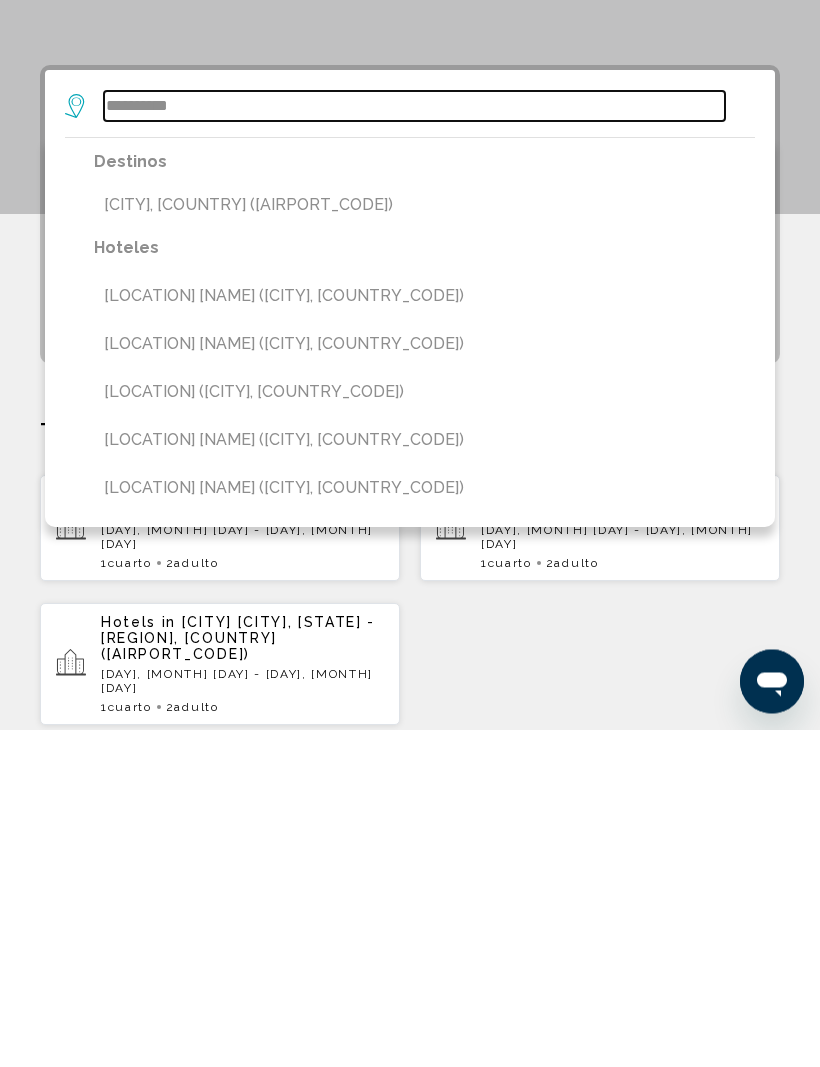type on "**********" 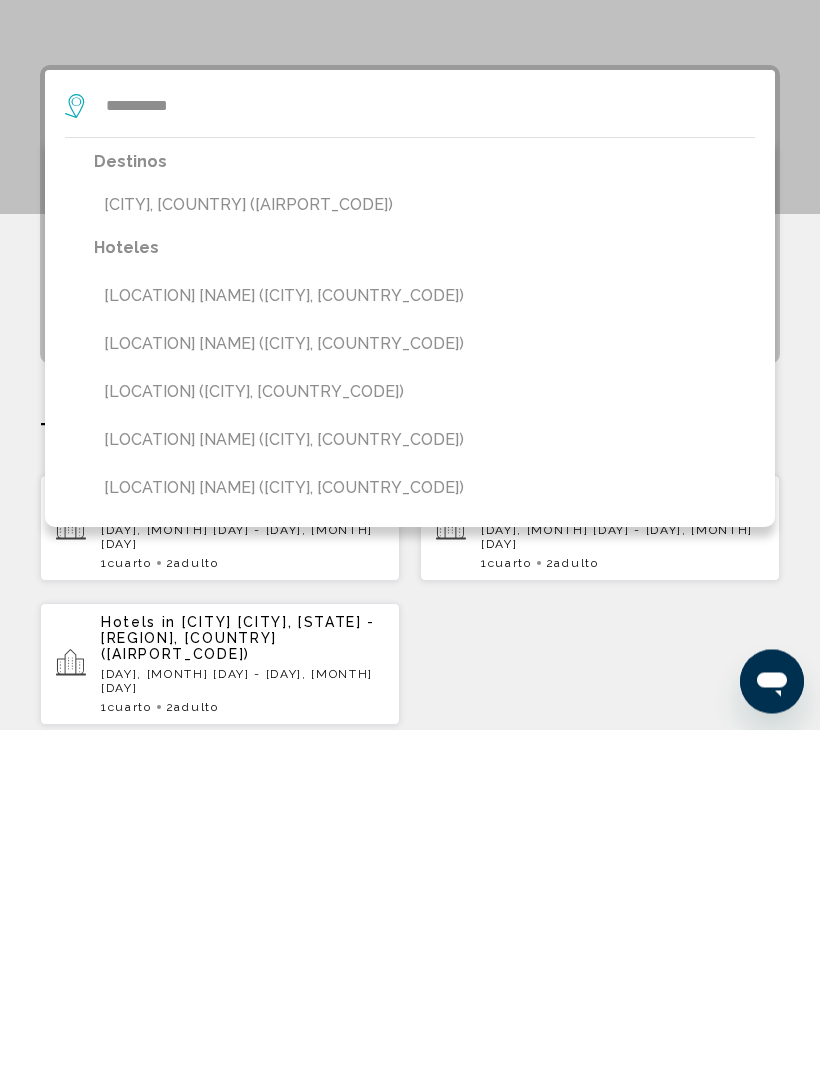 click on "Punta Cana, Dominican Republic (PUJ)" at bounding box center (424, 543) 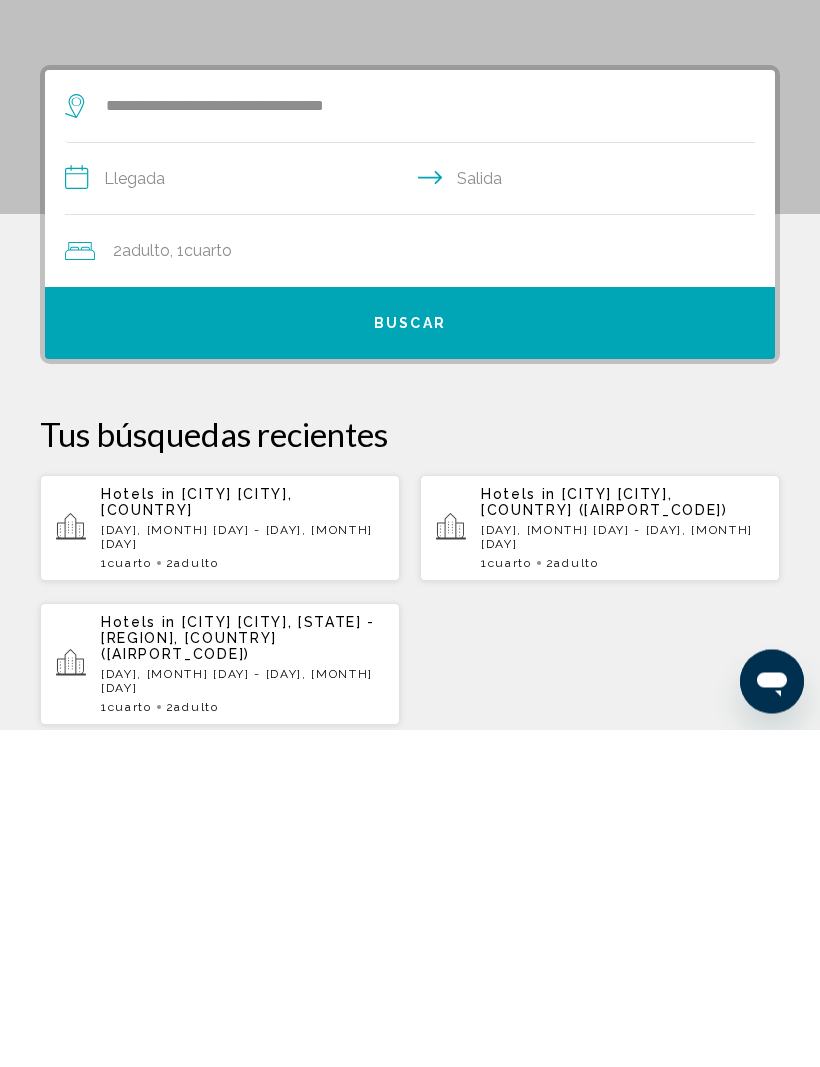 click on "**********" at bounding box center (414, 519) 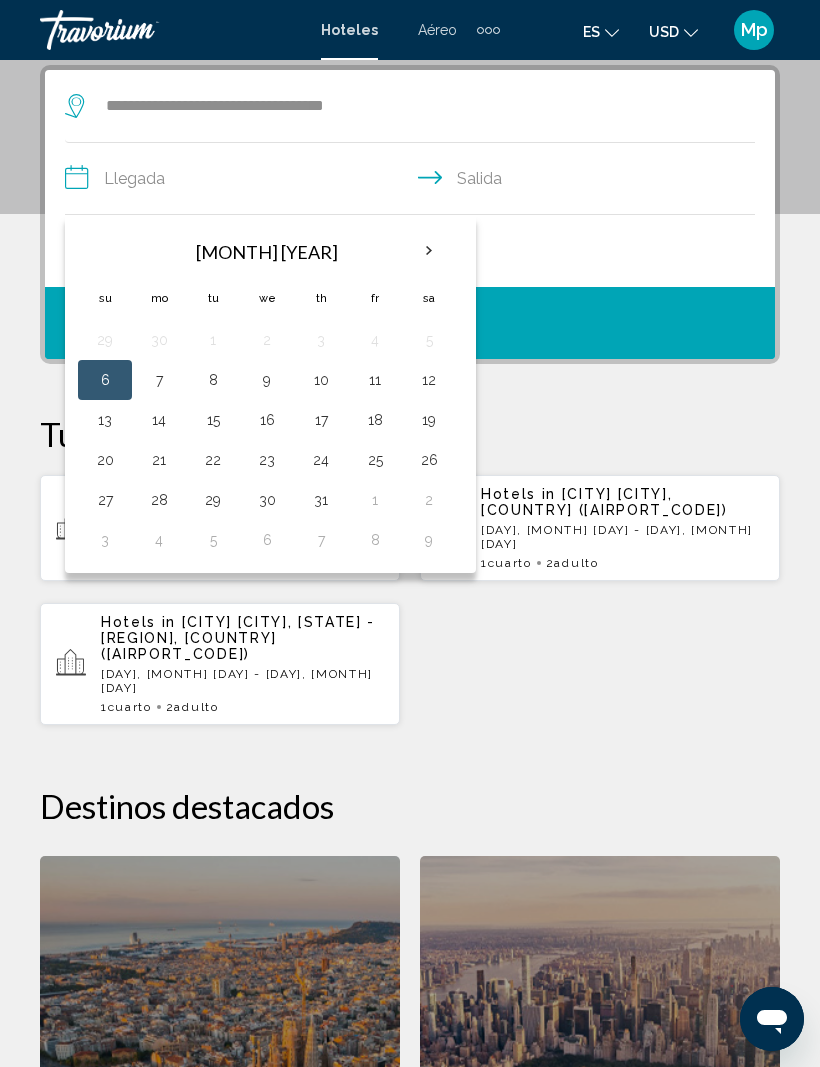 click at bounding box center [429, 251] 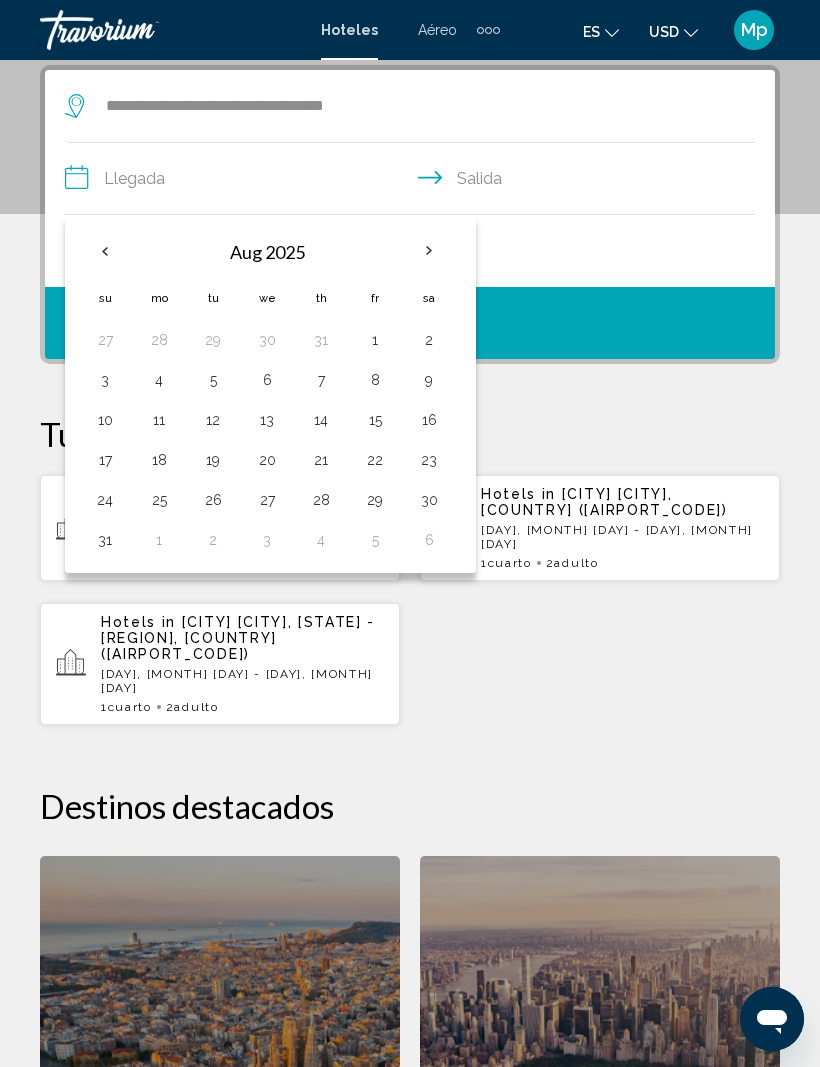 click on "14" at bounding box center [321, 420] 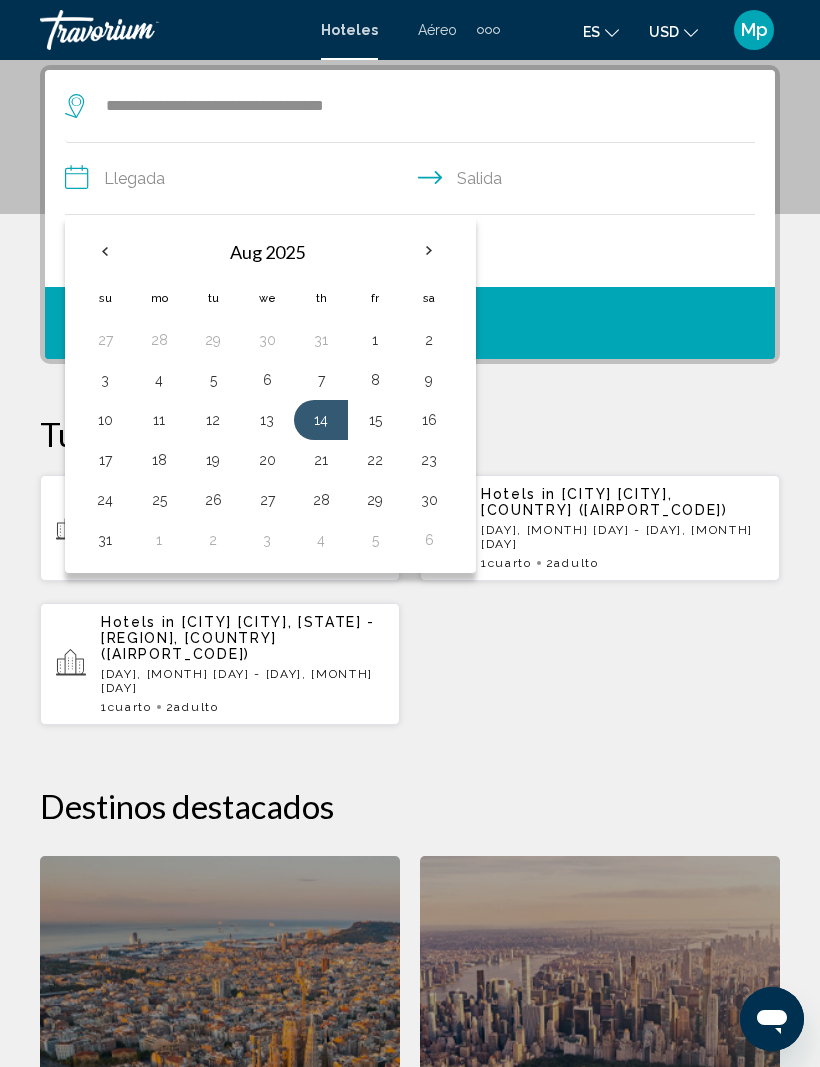 click on "18" at bounding box center (159, 460) 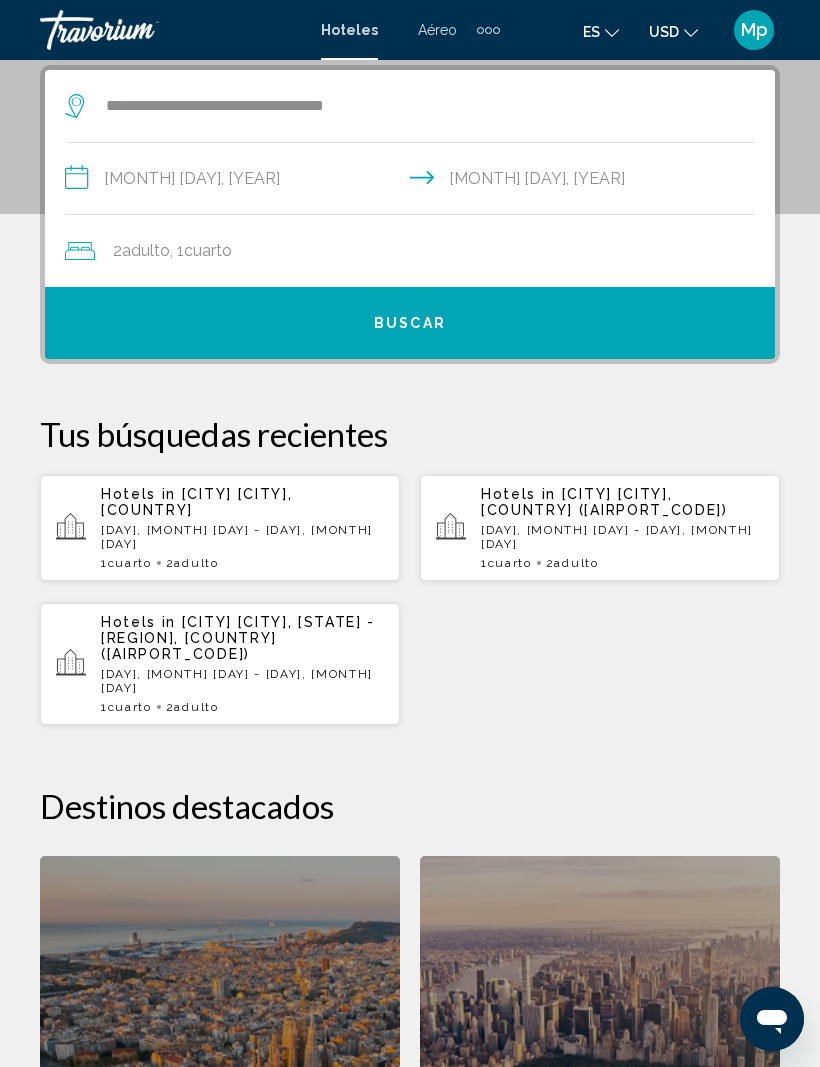 click on "Buscar" at bounding box center [410, 323] 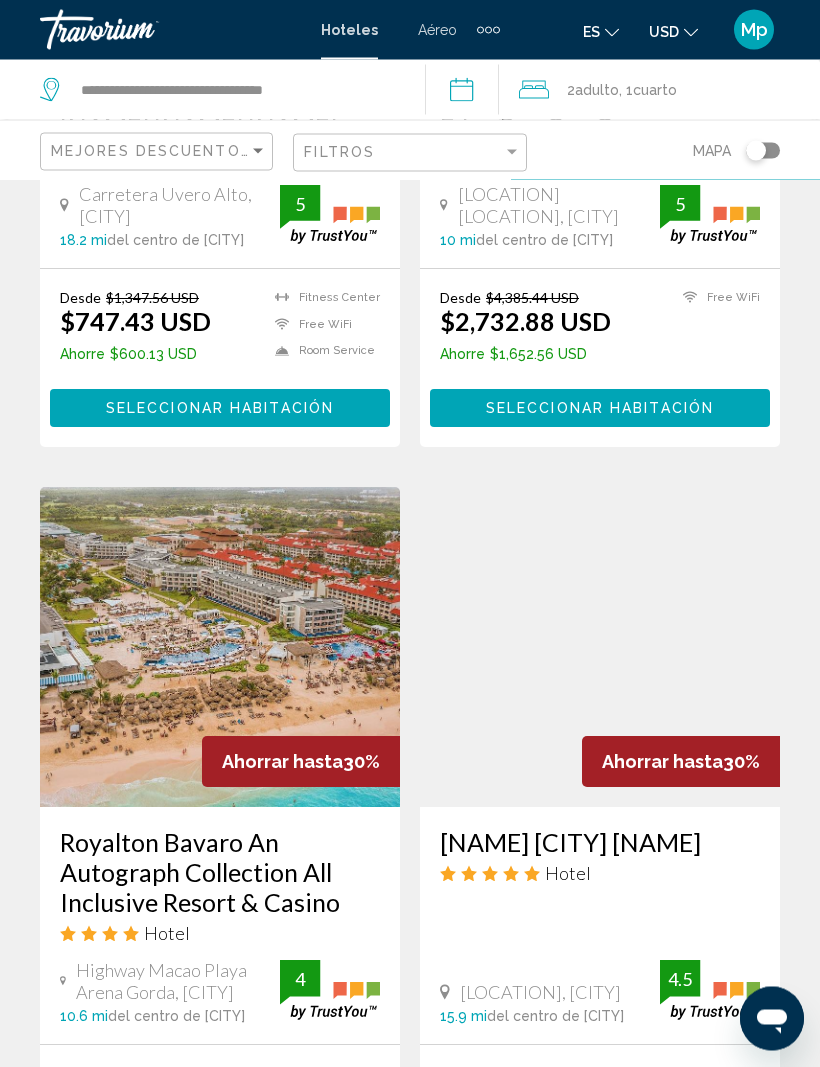 scroll, scrollTop: 1979, scrollLeft: 0, axis: vertical 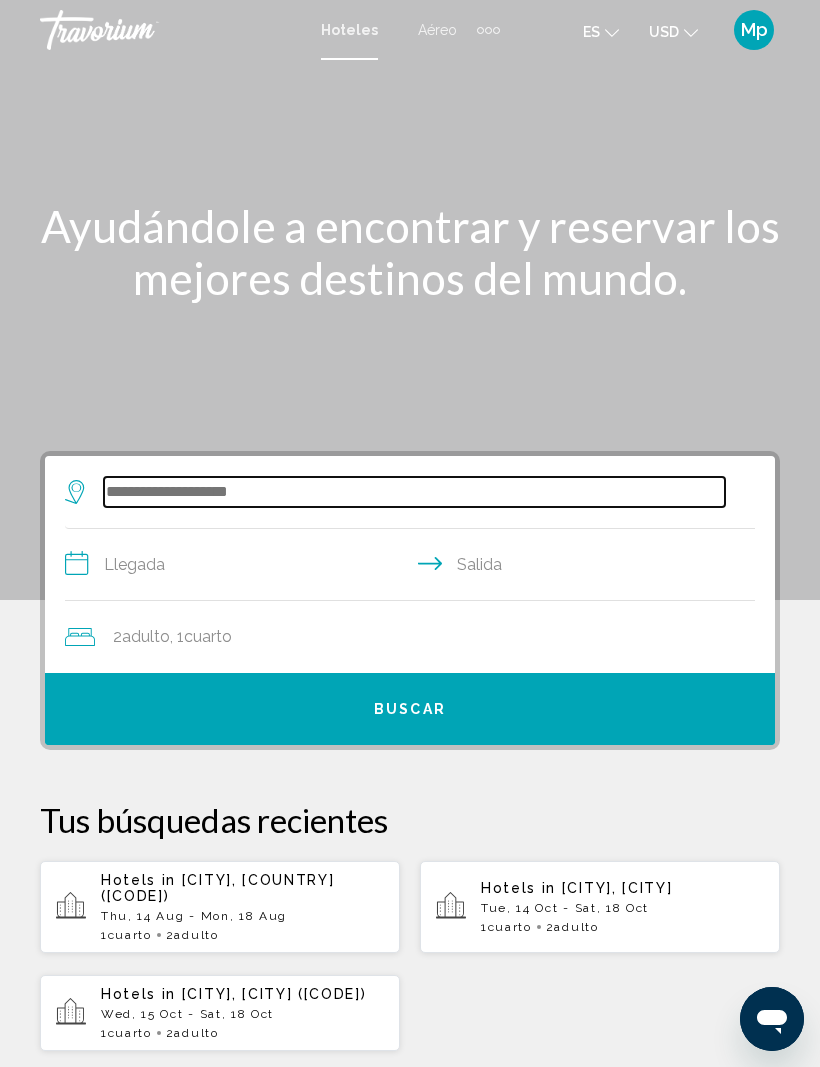 click at bounding box center [414, 492] 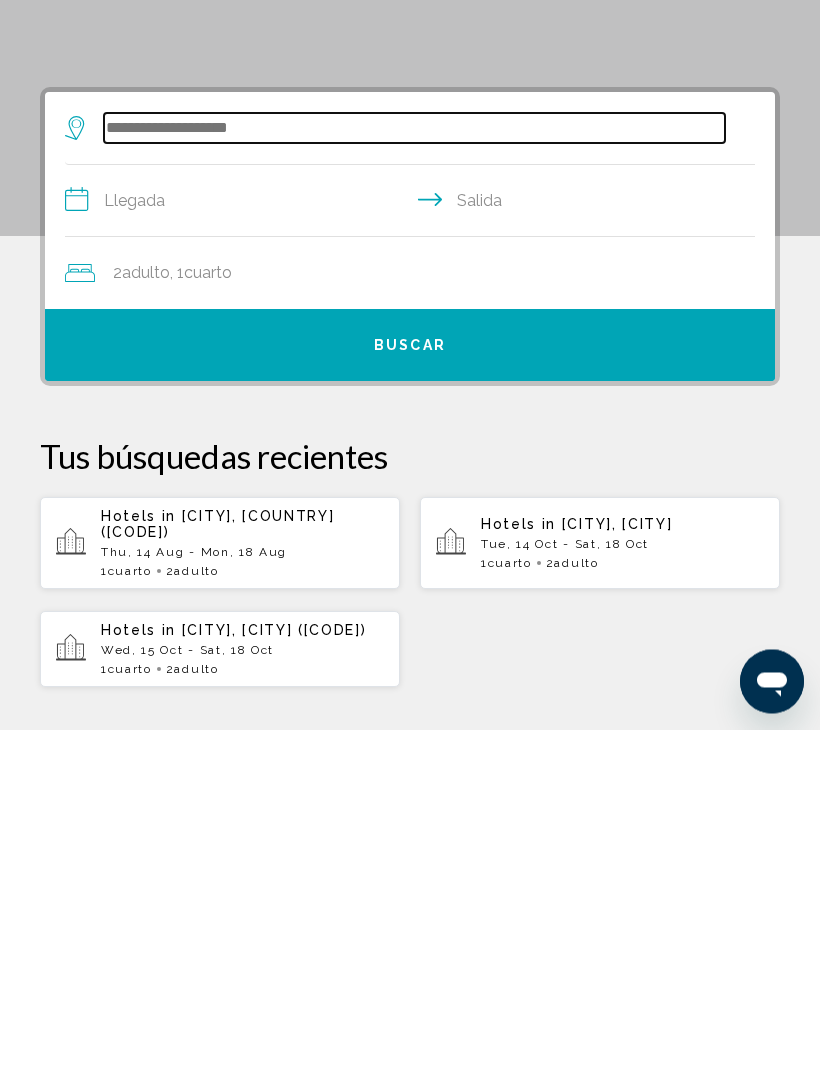 scroll, scrollTop: 48, scrollLeft: 0, axis: vertical 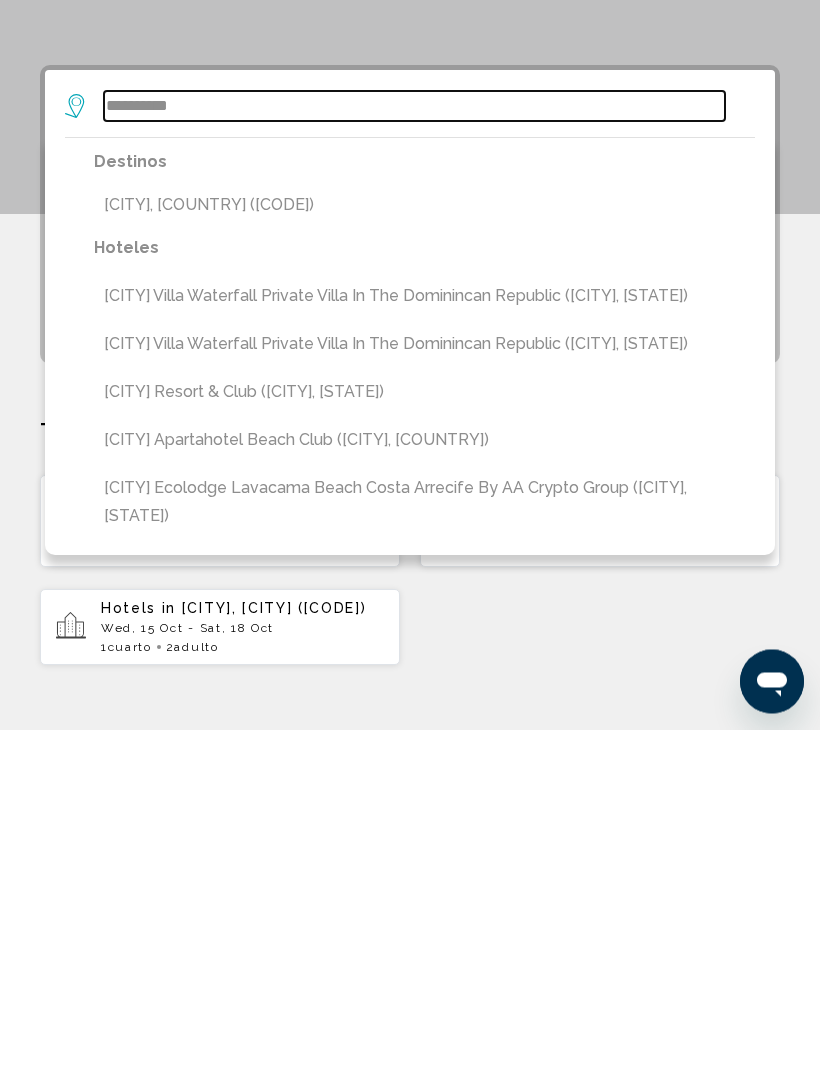 type on "**********" 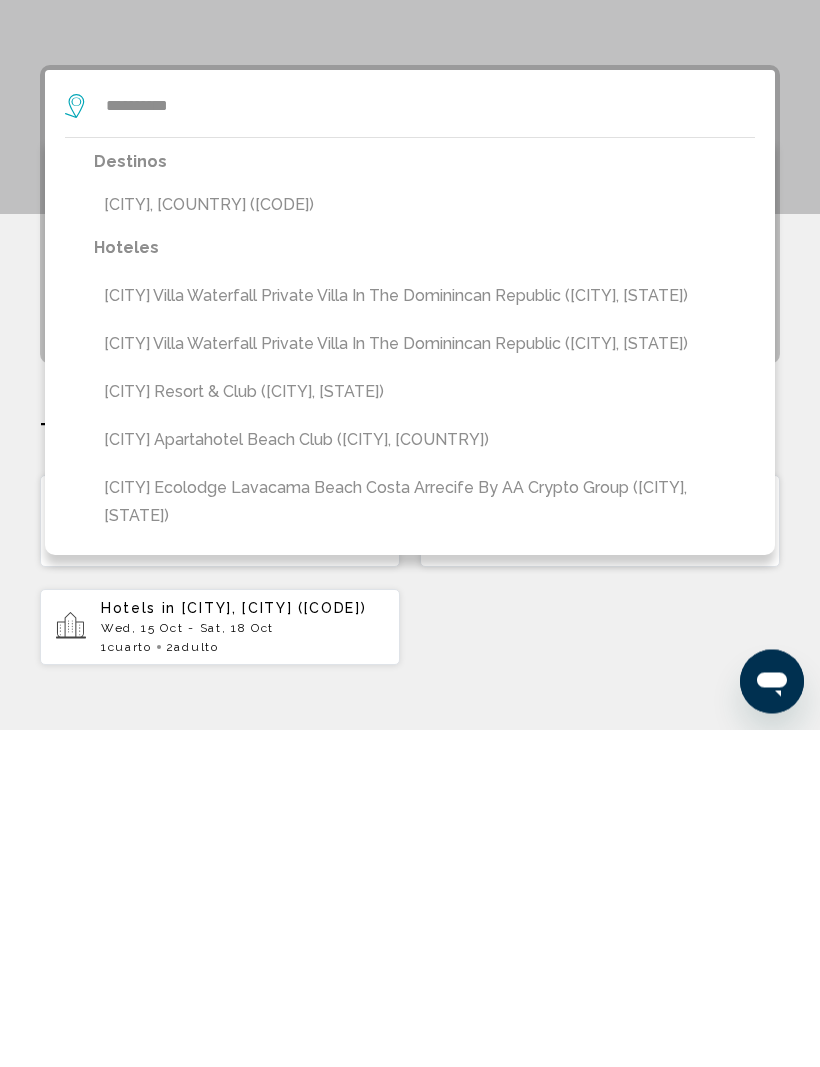 click on "[CITY], [COUNTRY] ([AIRPORT_CODE])" at bounding box center (424, 543) 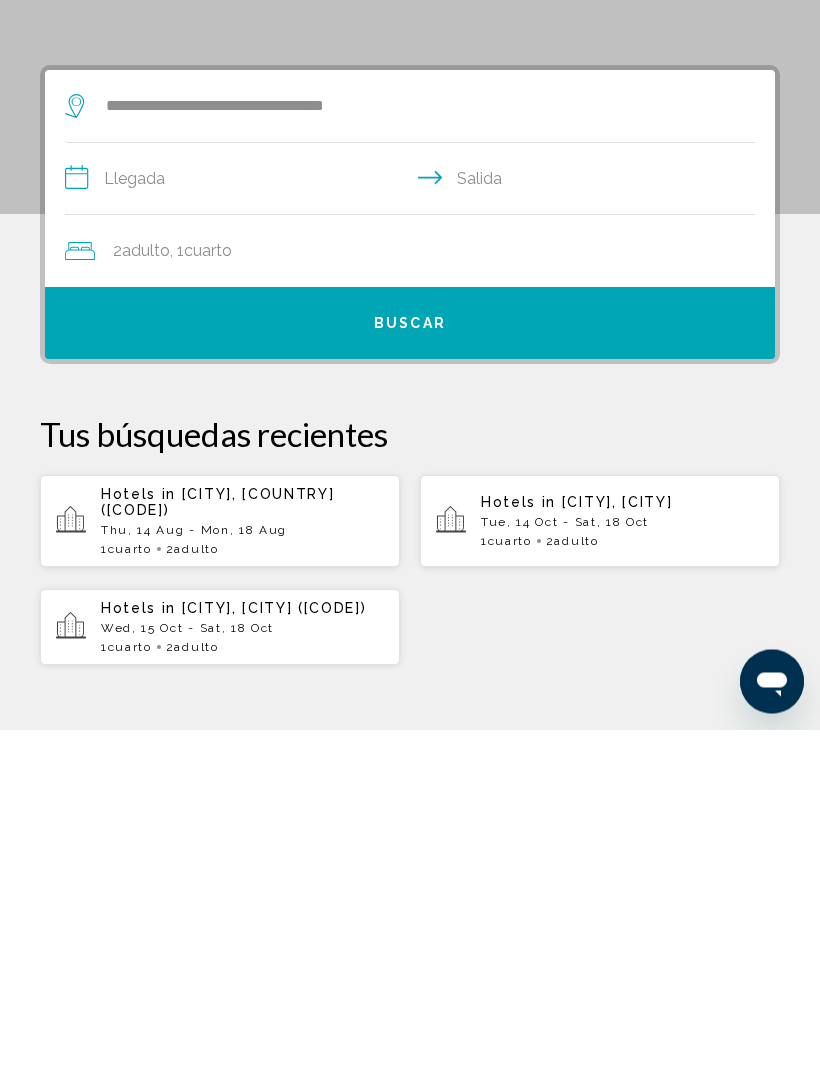 click on "**********" at bounding box center [414, 519] 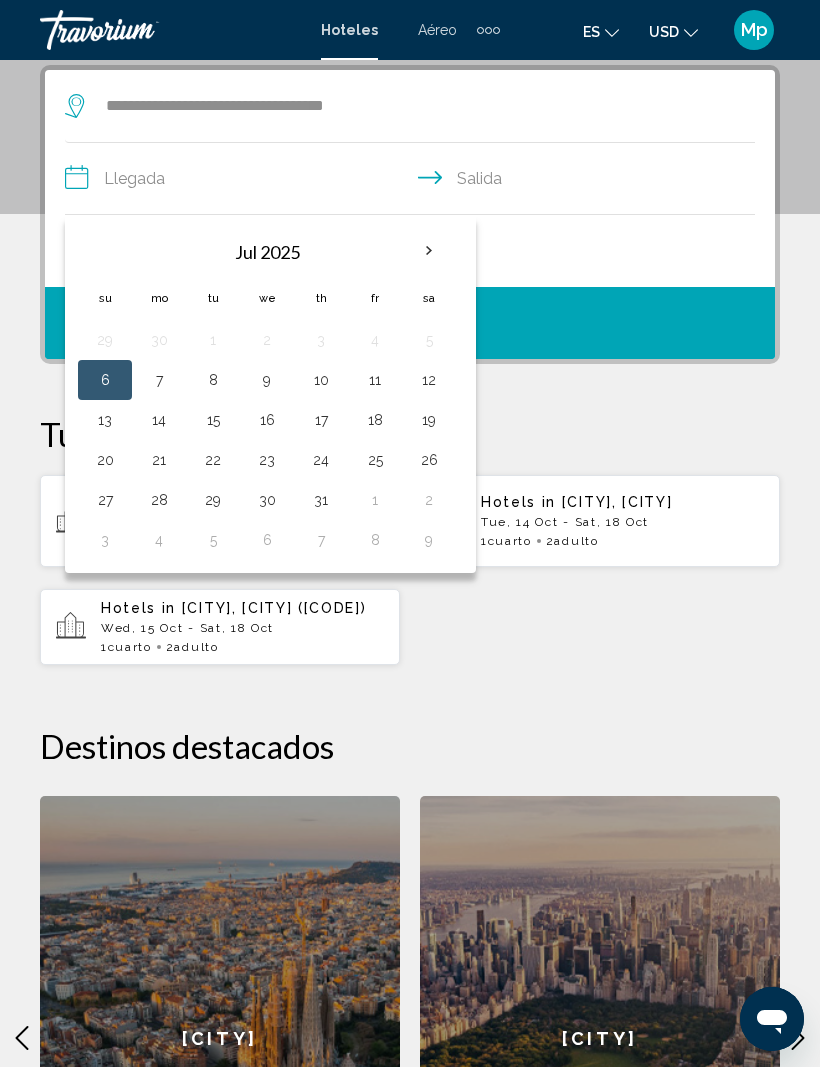 click at bounding box center [429, 251] 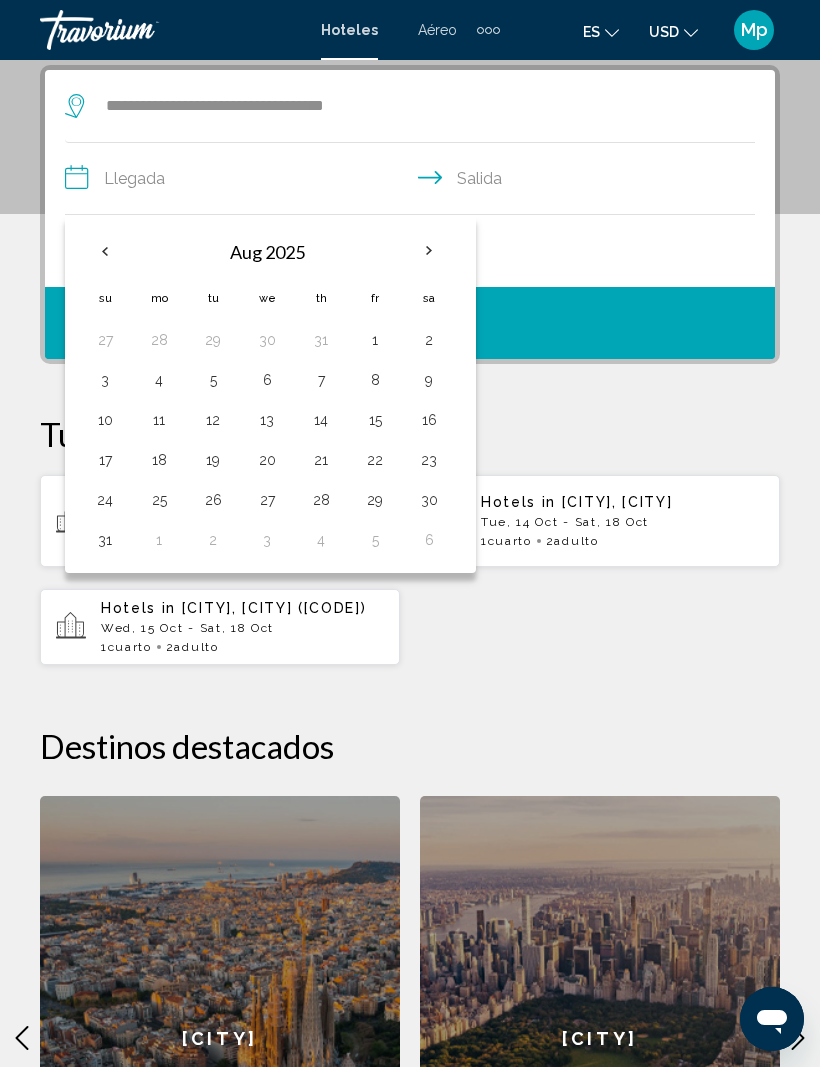 click on "18" at bounding box center (159, 460) 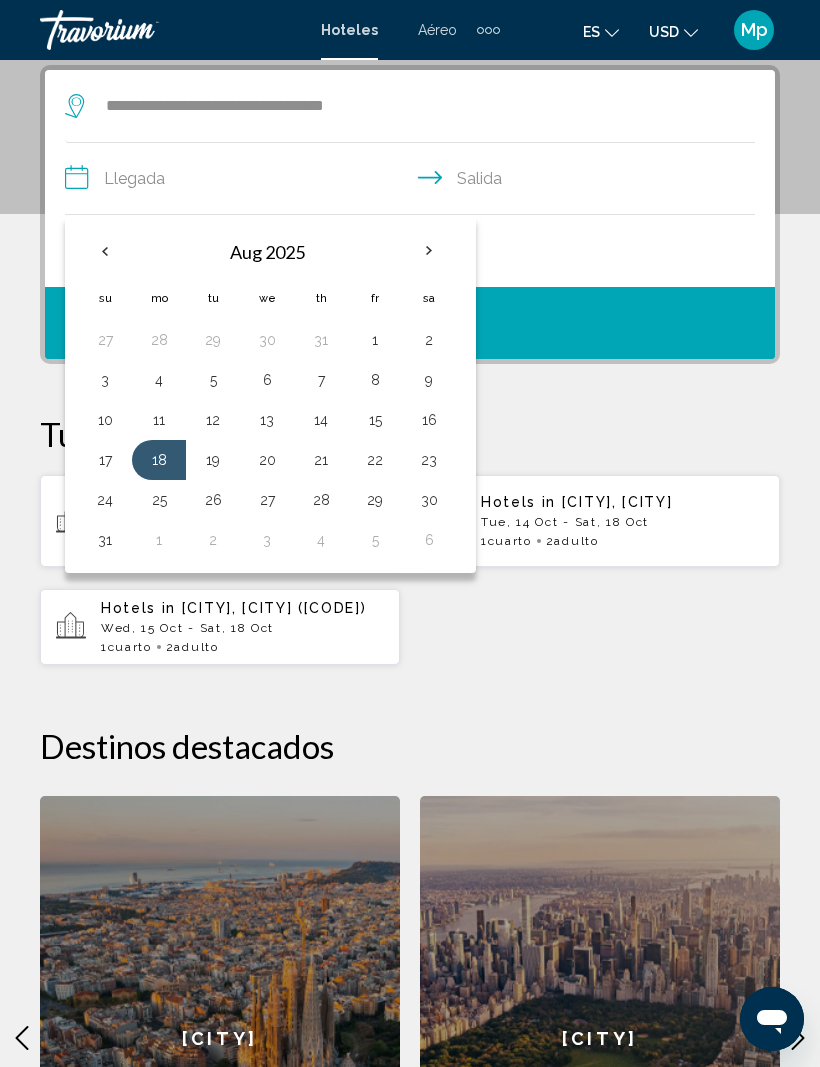 click on "23" at bounding box center [429, 460] 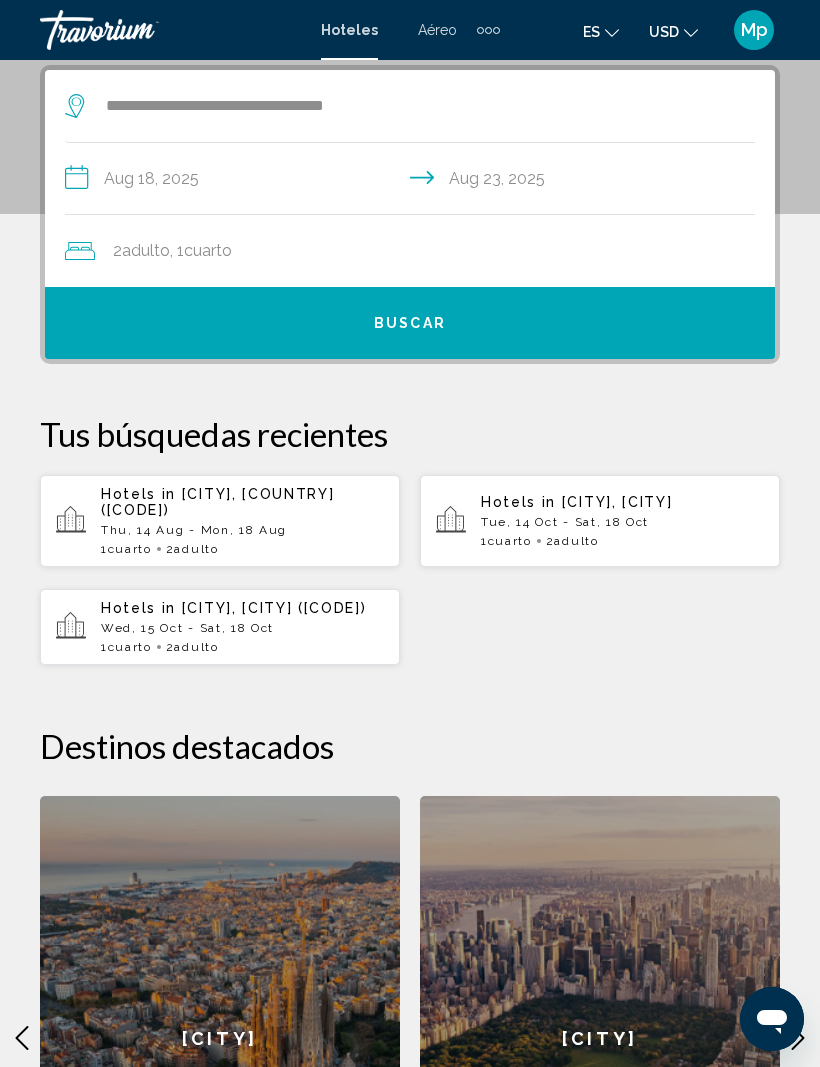 click on "Buscar" at bounding box center (410, 324) 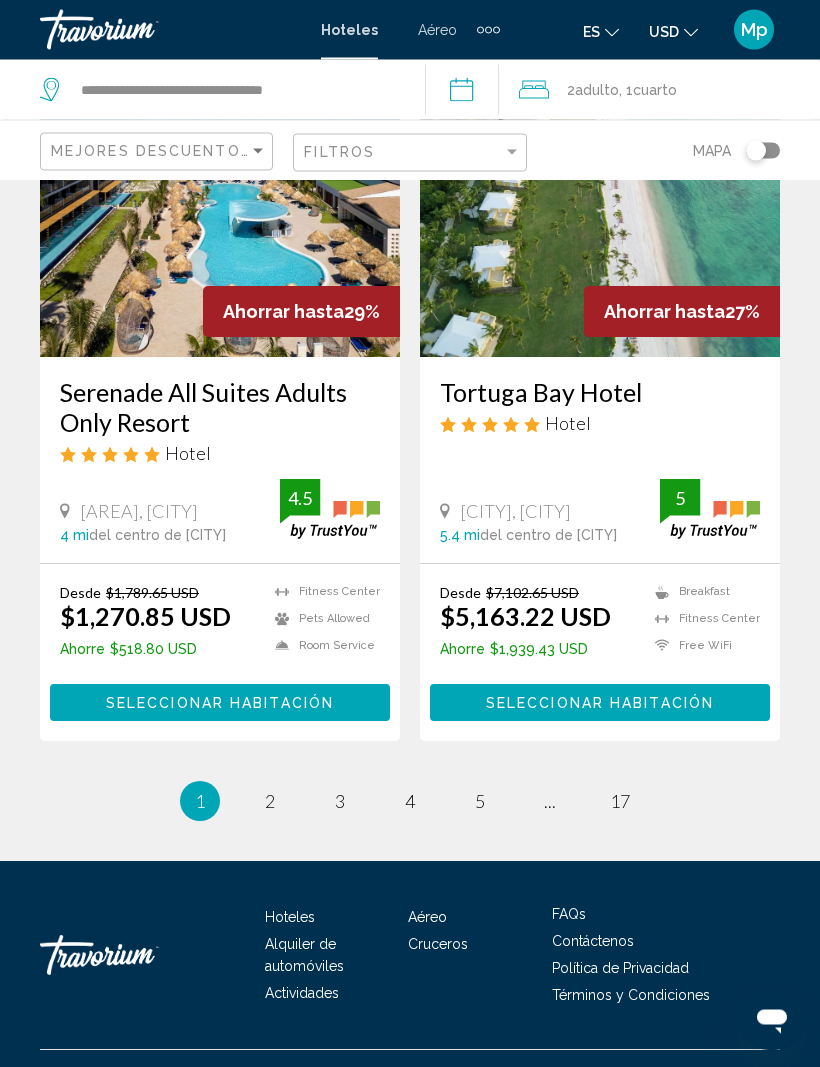 scroll, scrollTop: 3974, scrollLeft: 0, axis: vertical 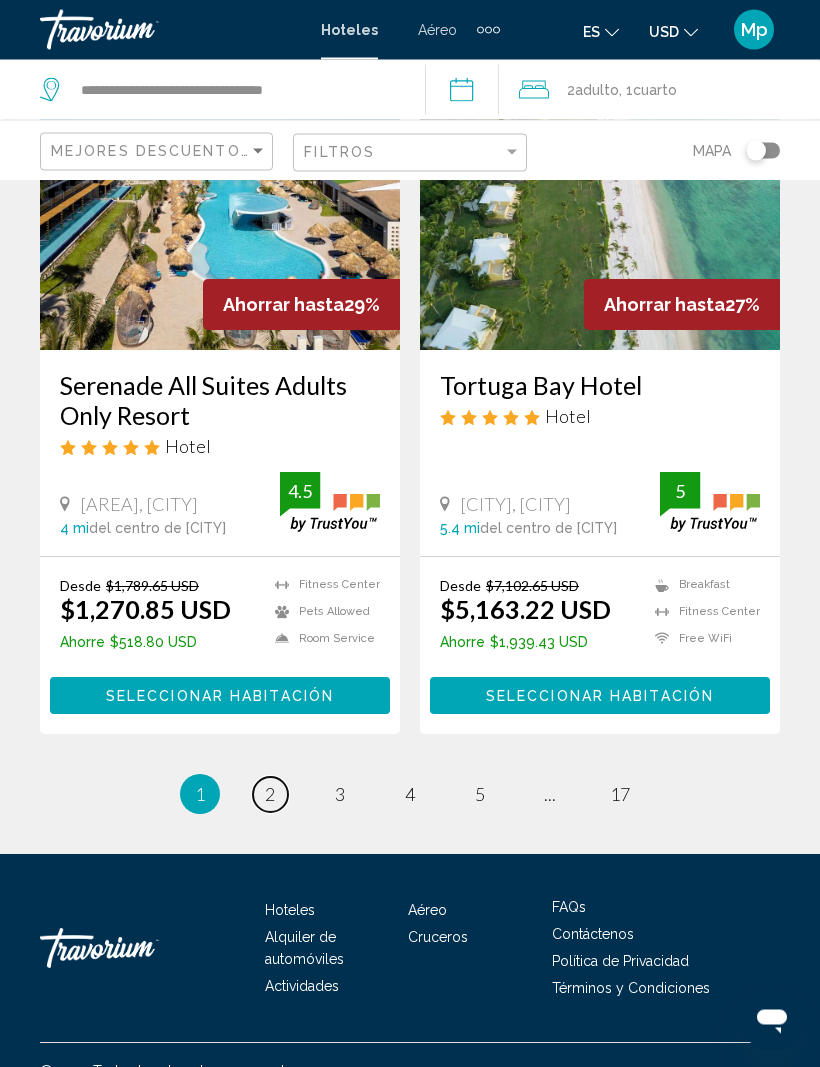 click on "page  2" at bounding box center [270, 795] 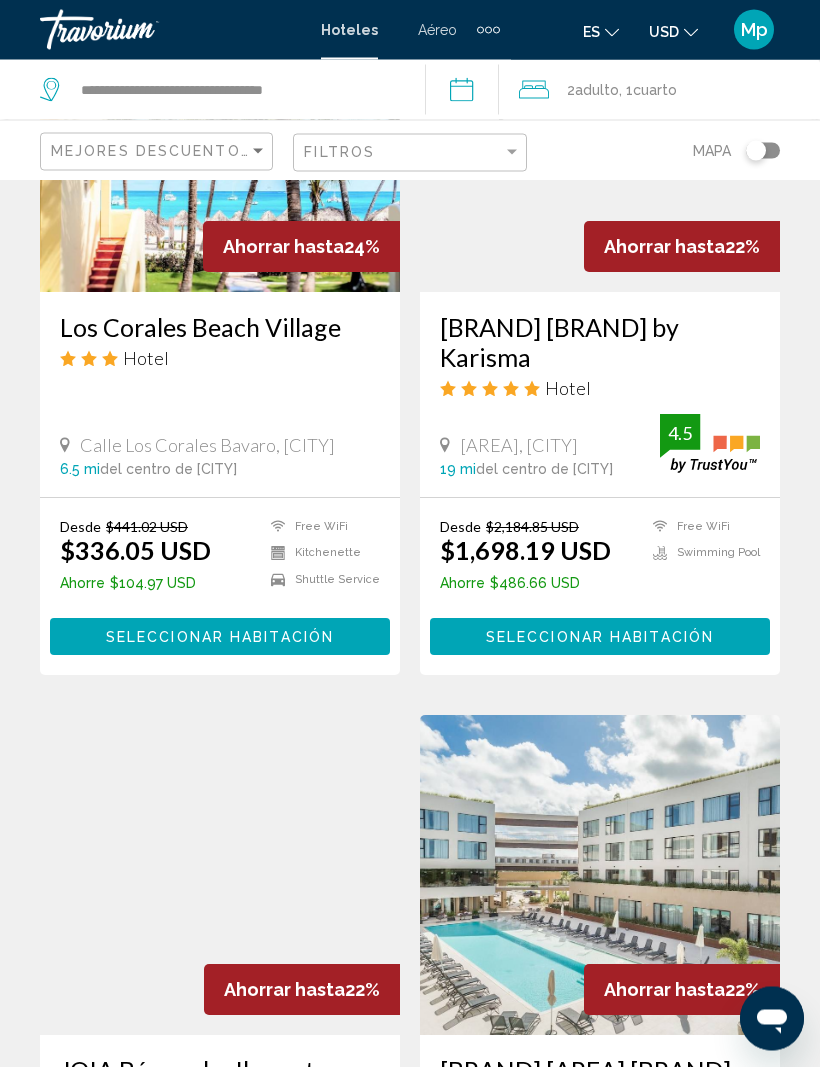 scroll, scrollTop: 1796, scrollLeft: 0, axis: vertical 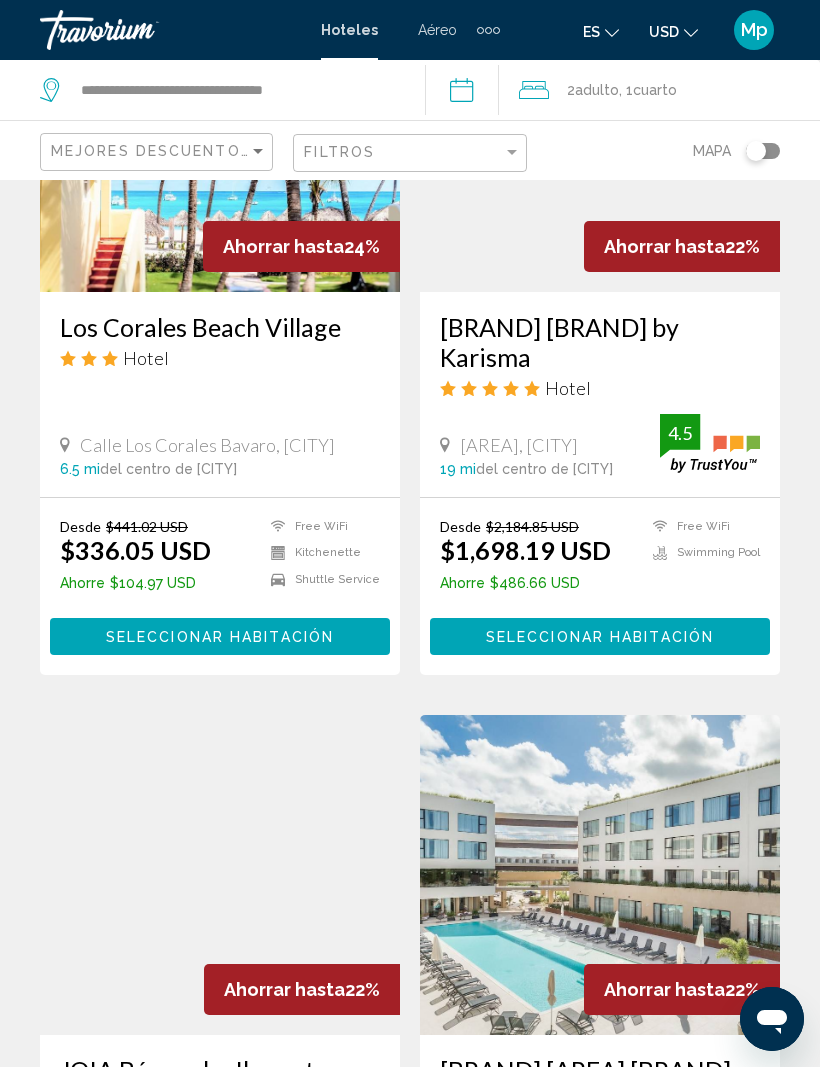click on "Seleccionar habitación" at bounding box center (600, 636) 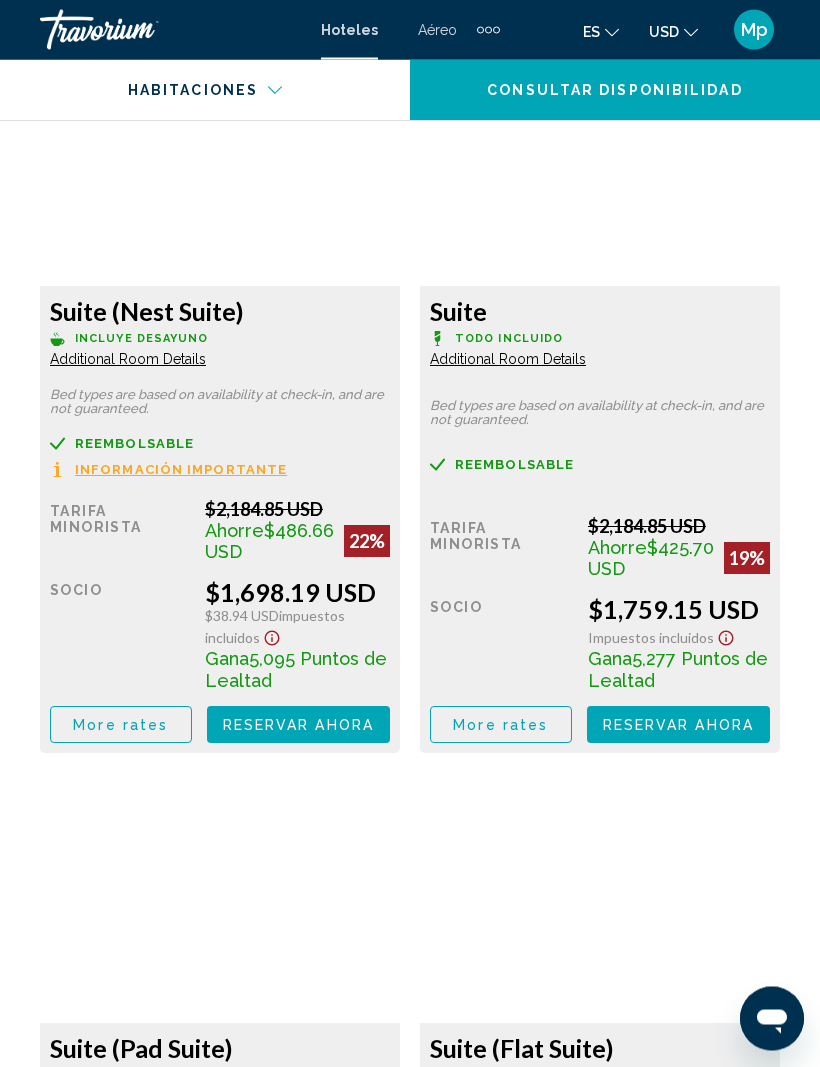 scroll, scrollTop: 3524, scrollLeft: 0, axis: vertical 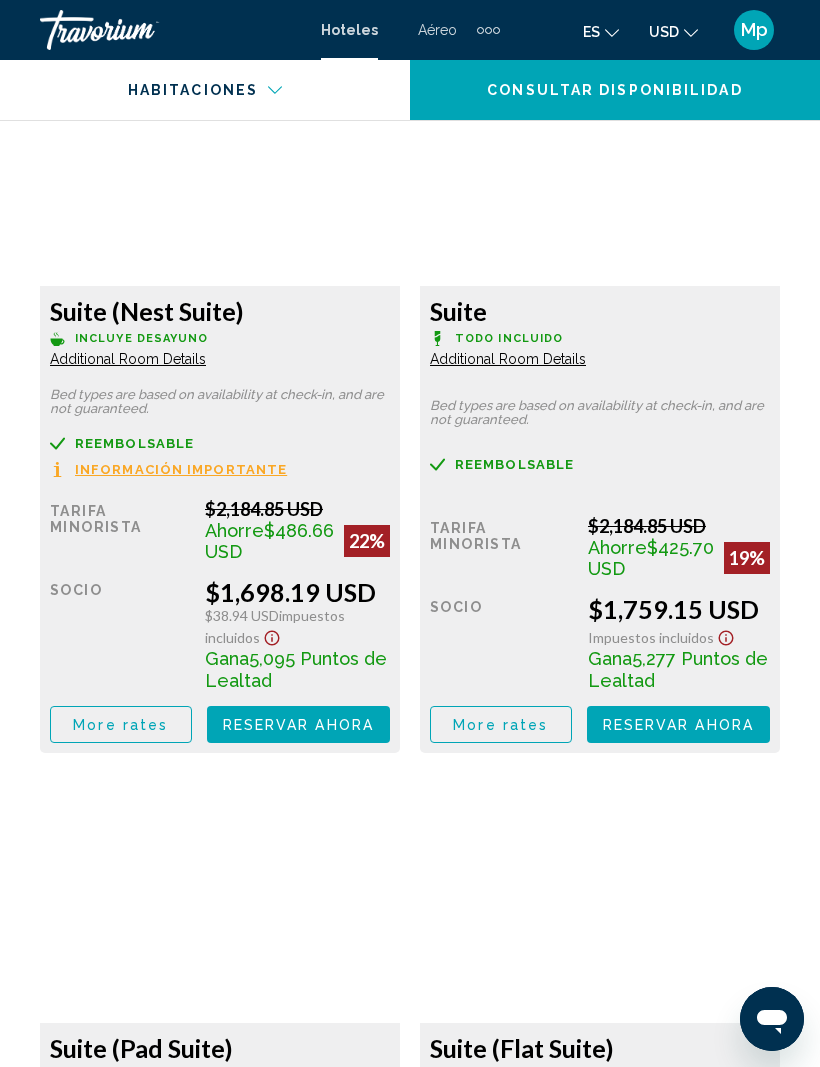 click on "Reservar ahora" at bounding box center [298, 725] 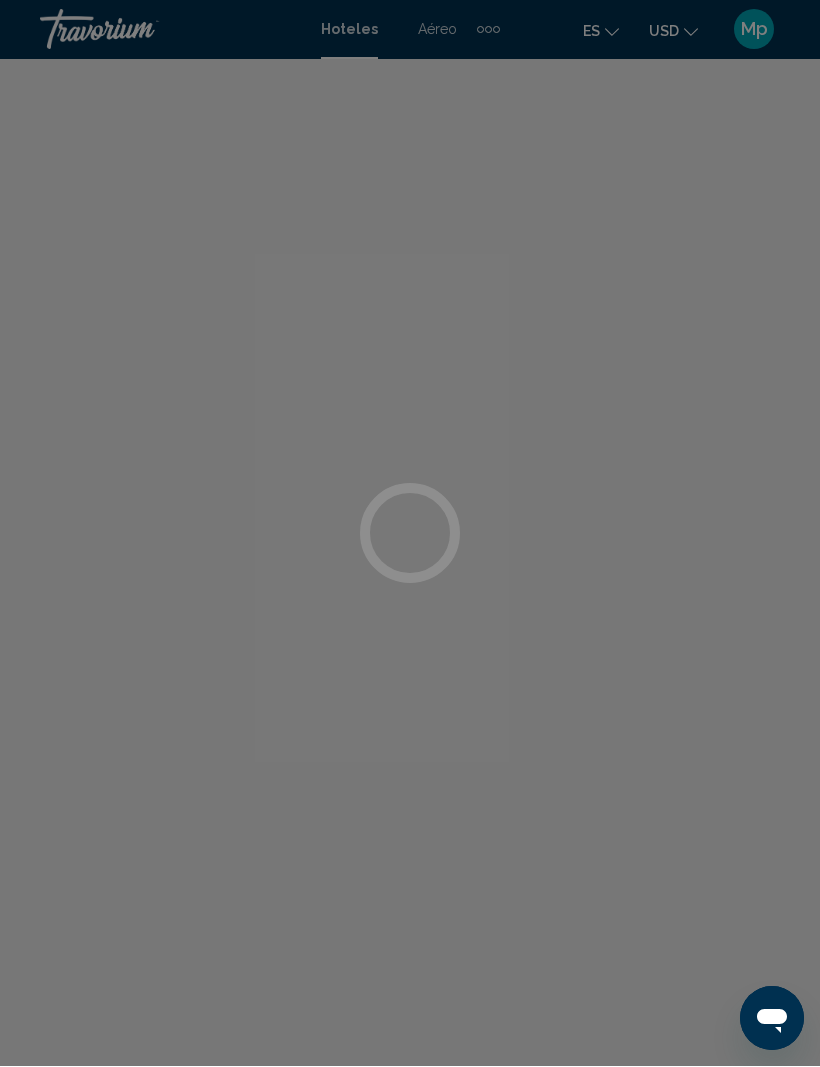 scroll, scrollTop: 1, scrollLeft: 0, axis: vertical 